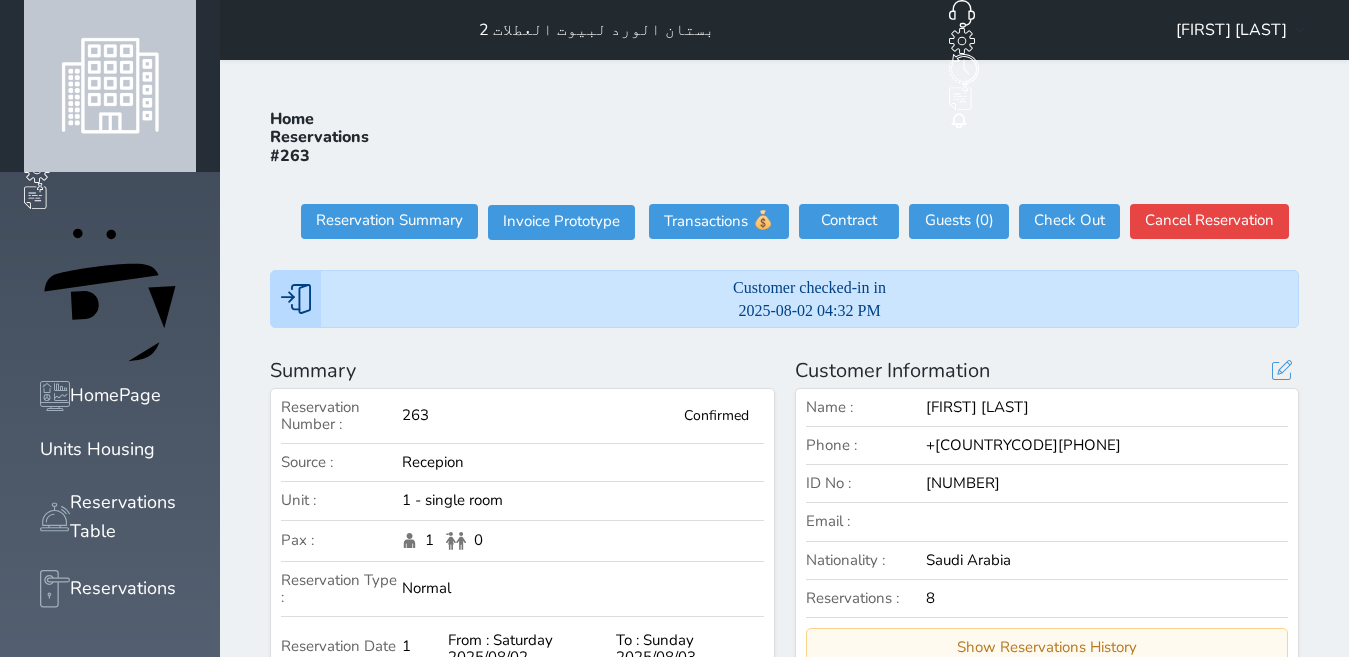 scroll, scrollTop: 0, scrollLeft: 0, axis: both 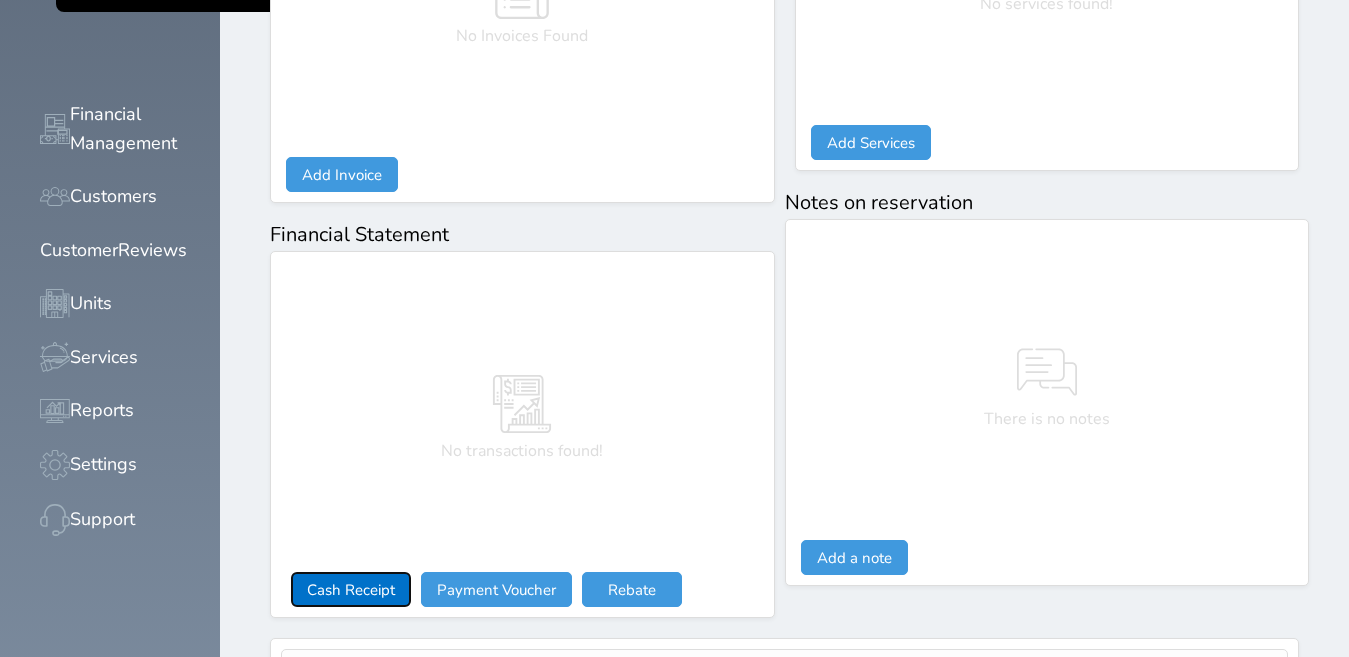 click on "Cash Receipt" at bounding box center [351, 589] 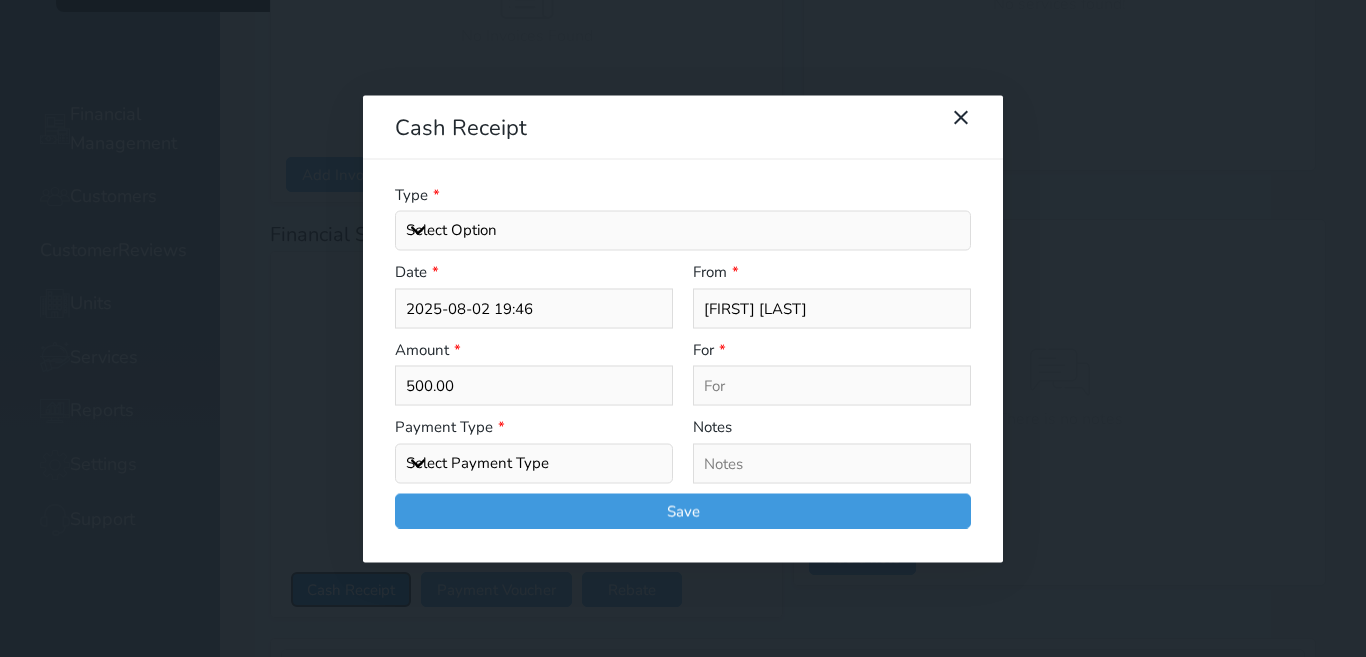 select 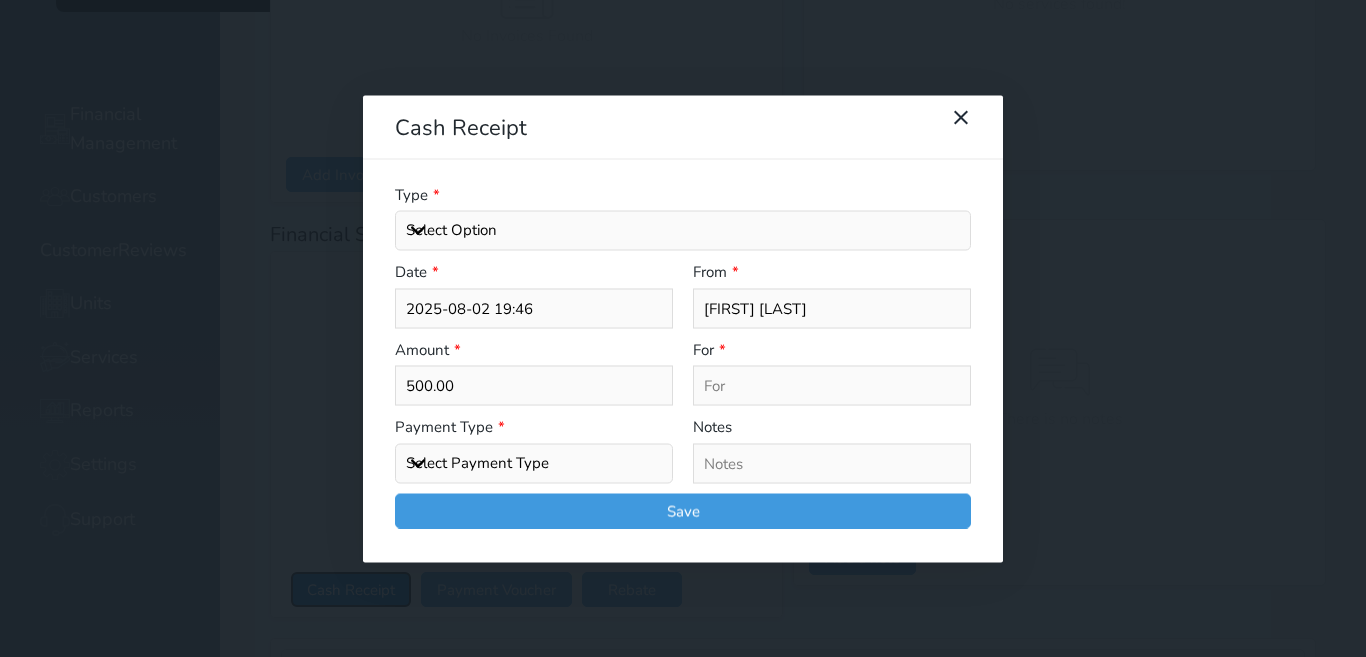 select 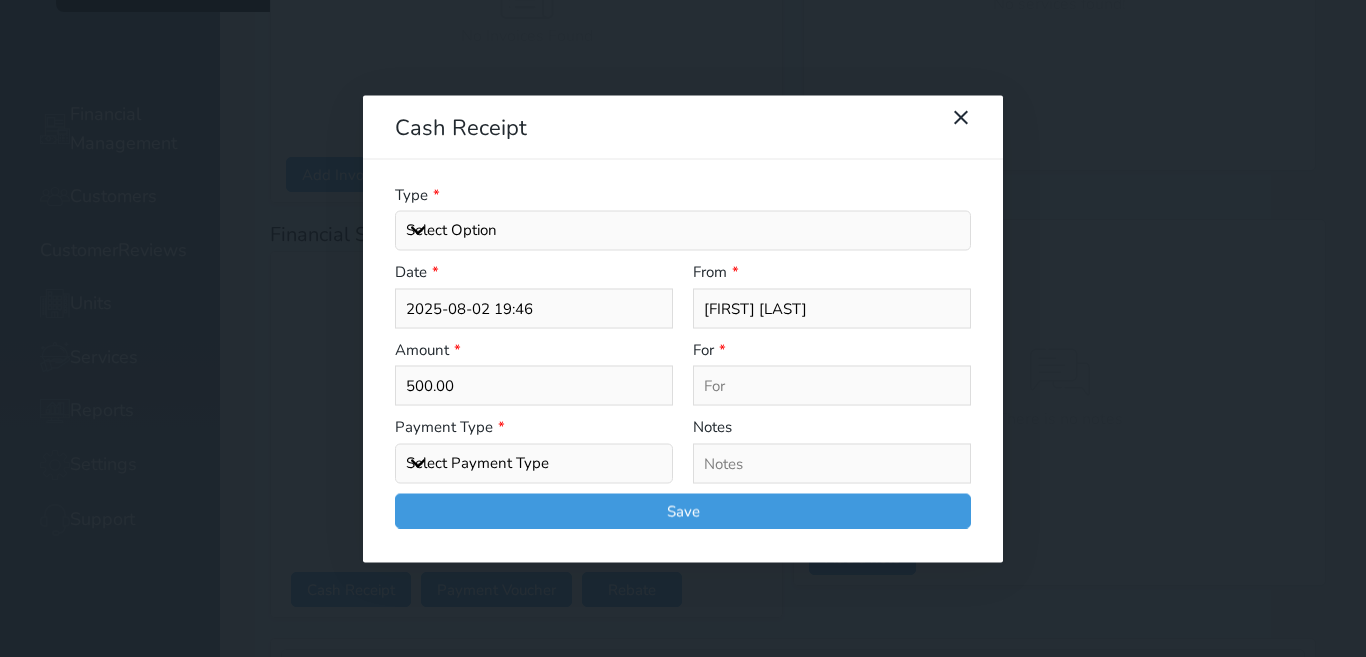 click on "Select Payment Type   Cash   Bank Transfer   Mada   Credit Card   Credit Payment" at bounding box center [534, 463] 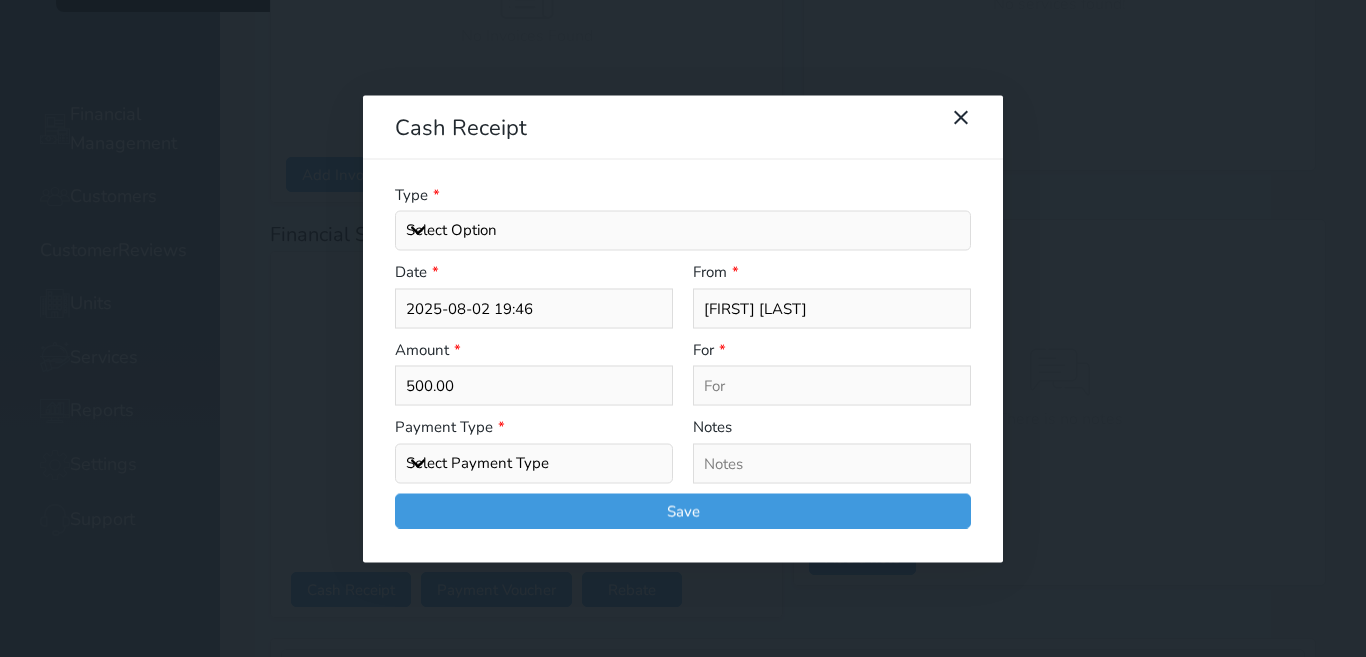 select on "mada" 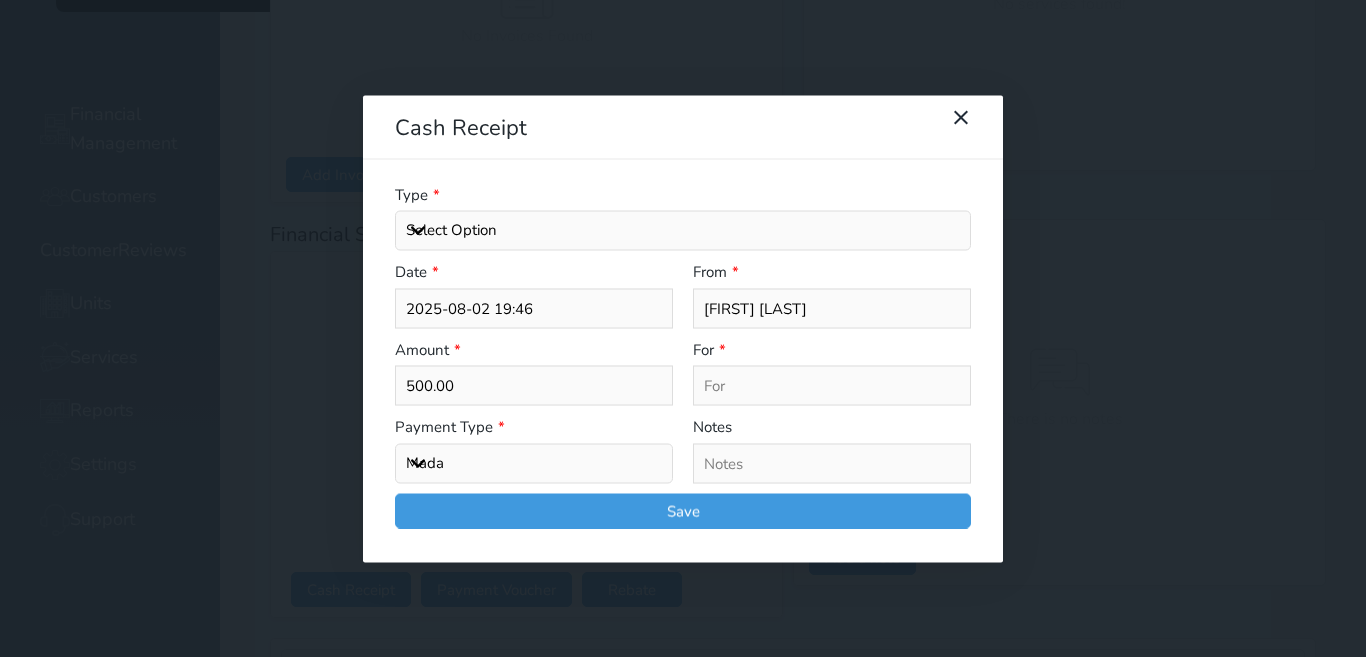 click on "Select Payment Type   Cash   Bank Transfer   Mada   Credit Card   Credit Payment" at bounding box center (534, 463) 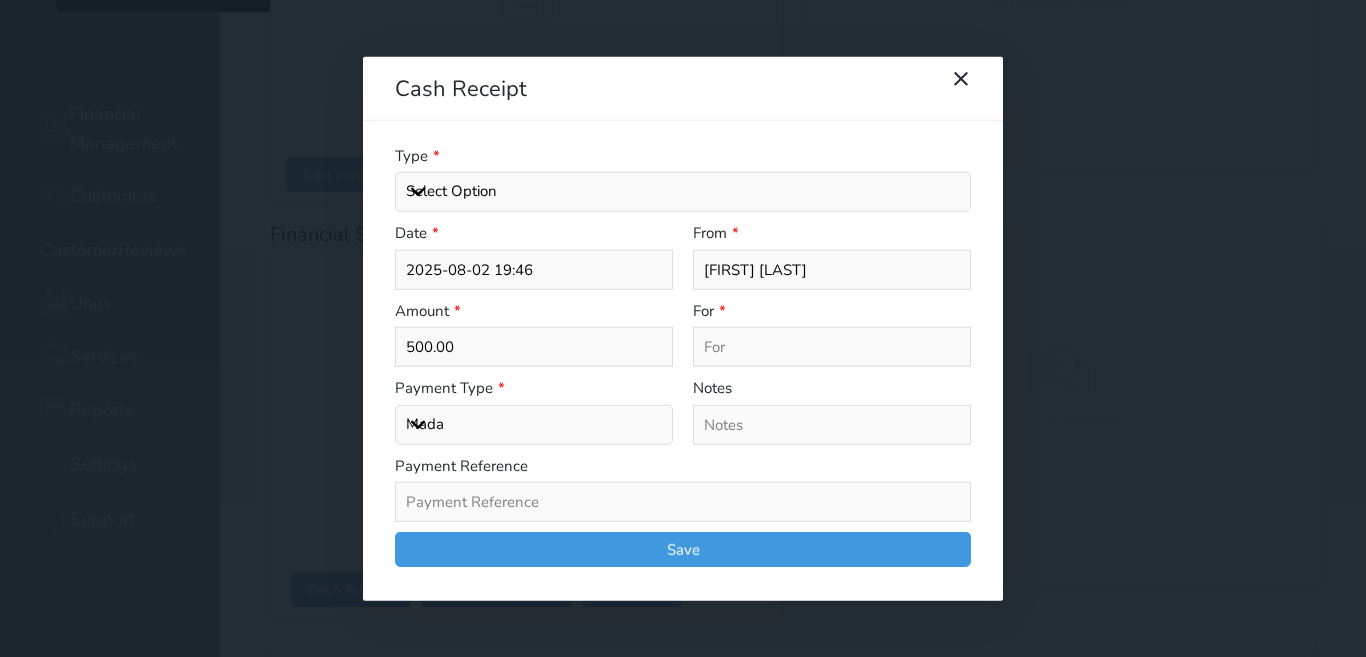 click on "Select Option   General receipts Rent value Bills insurance Retainer Not Applicable Other Laundry Wifi - Internet Car Parking Food Food & Beverages Beverages Cold Drinks Hot Drinks Breakfast Lunch Dinner Bakery & Cakes Swimming pool Gym SPA & Beauty Services Pick & Drop (Transport Services) Minibar Cable - TV Extra Bed Hairdresser Shopping Organized Tours Services Tour Guide Services" at bounding box center [683, 192] 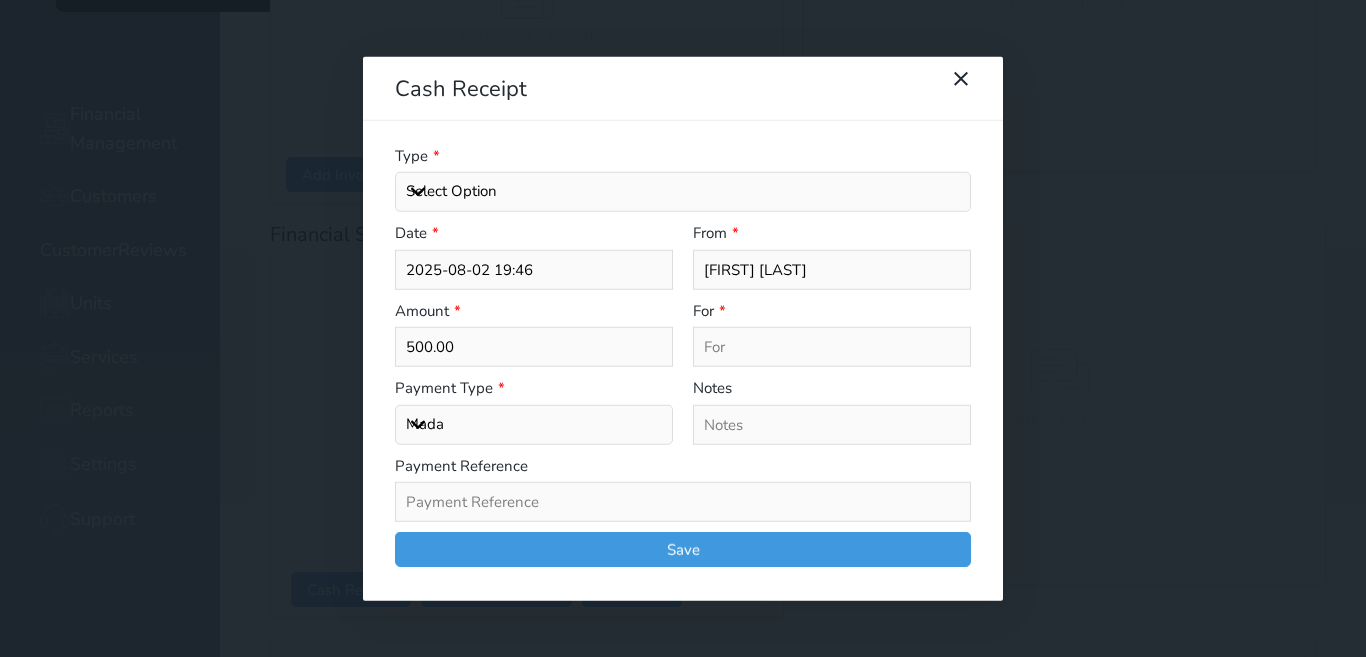 select on "[NUMBER]" 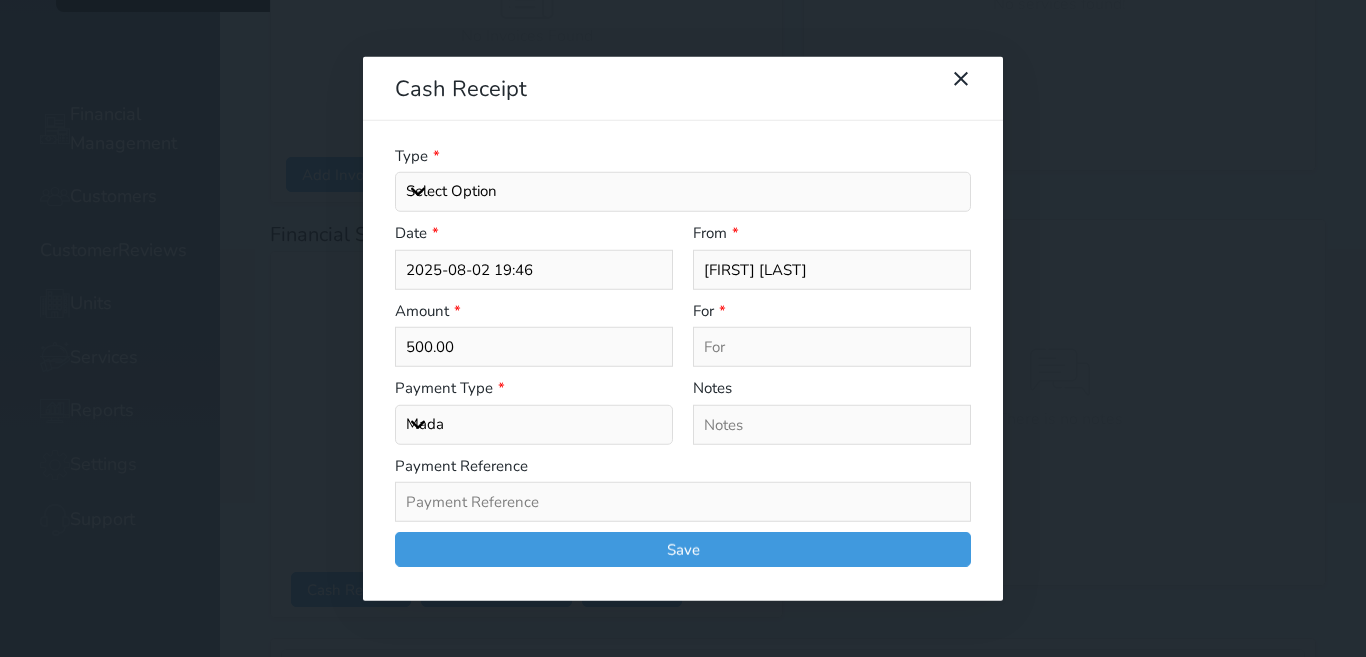 click on "Select Option   General receipts Rent value Bills insurance Retainer Not Applicable Other Laundry Wifi - Internet Car Parking Food Food & Beverages Beverages Cold Drinks Hot Drinks Breakfast Lunch Dinner Bakery & Cakes Swimming pool Gym SPA & Beauty Services Pick & Drop (Transport Services) Minibar Cable - TV Extra Bed Hairdresser Shopping Organized Tours Services Tour Guide Services" at bounding box center [683, 192] 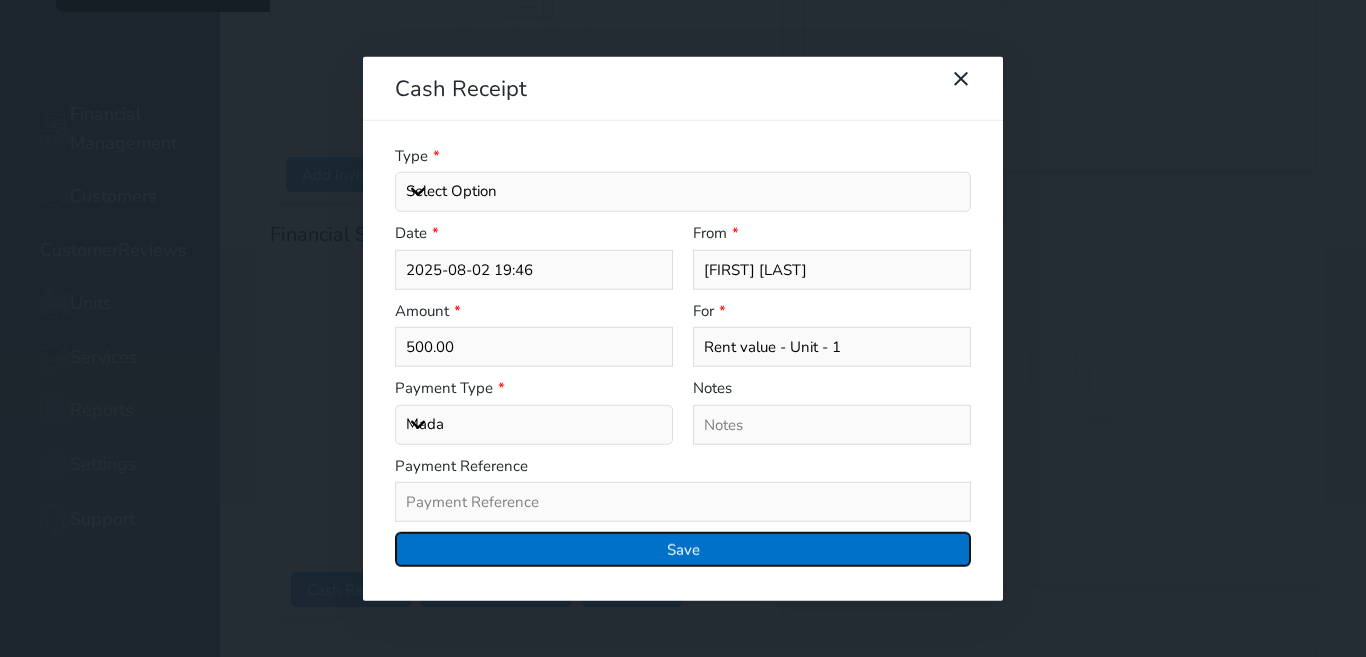 click on "Save" at bounding box center [683, 549] 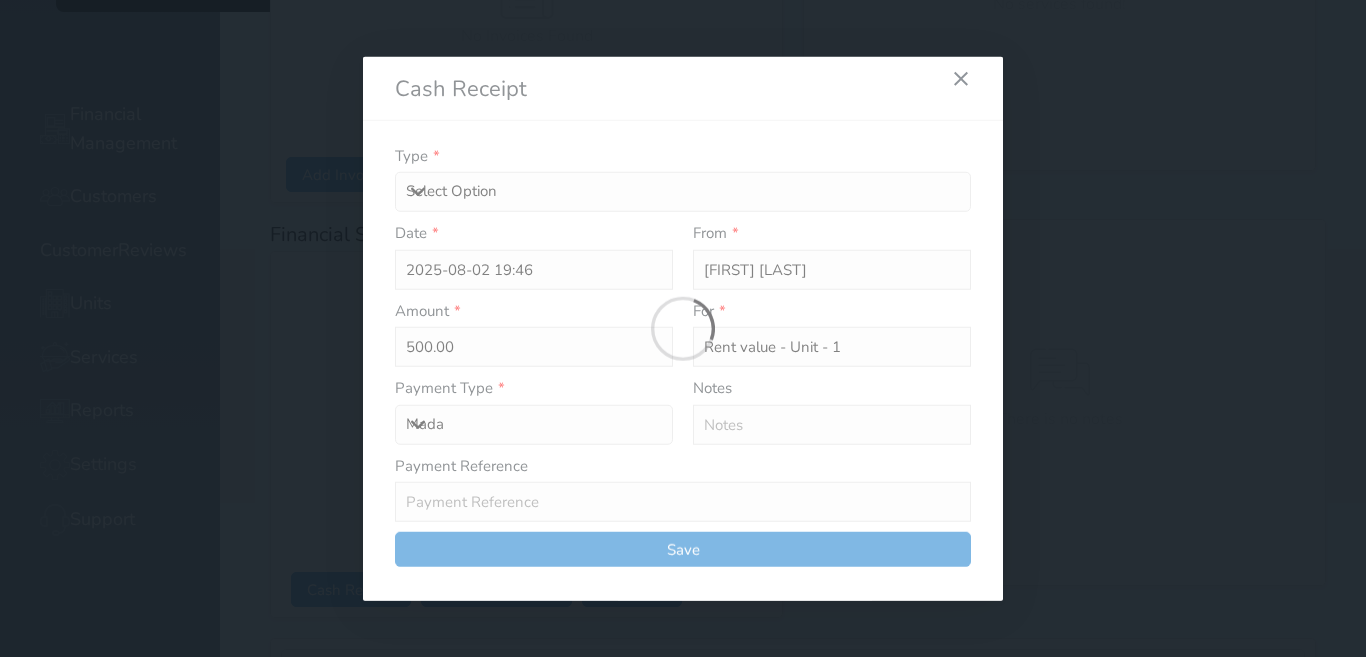 select 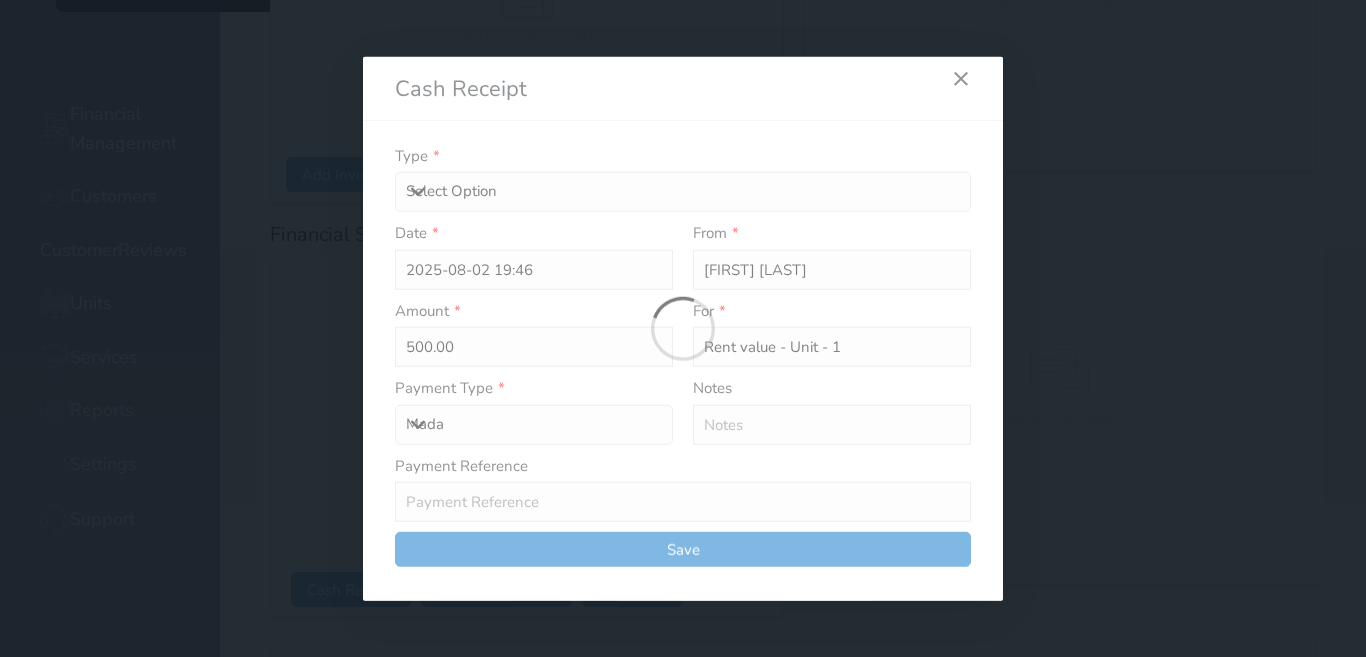 type 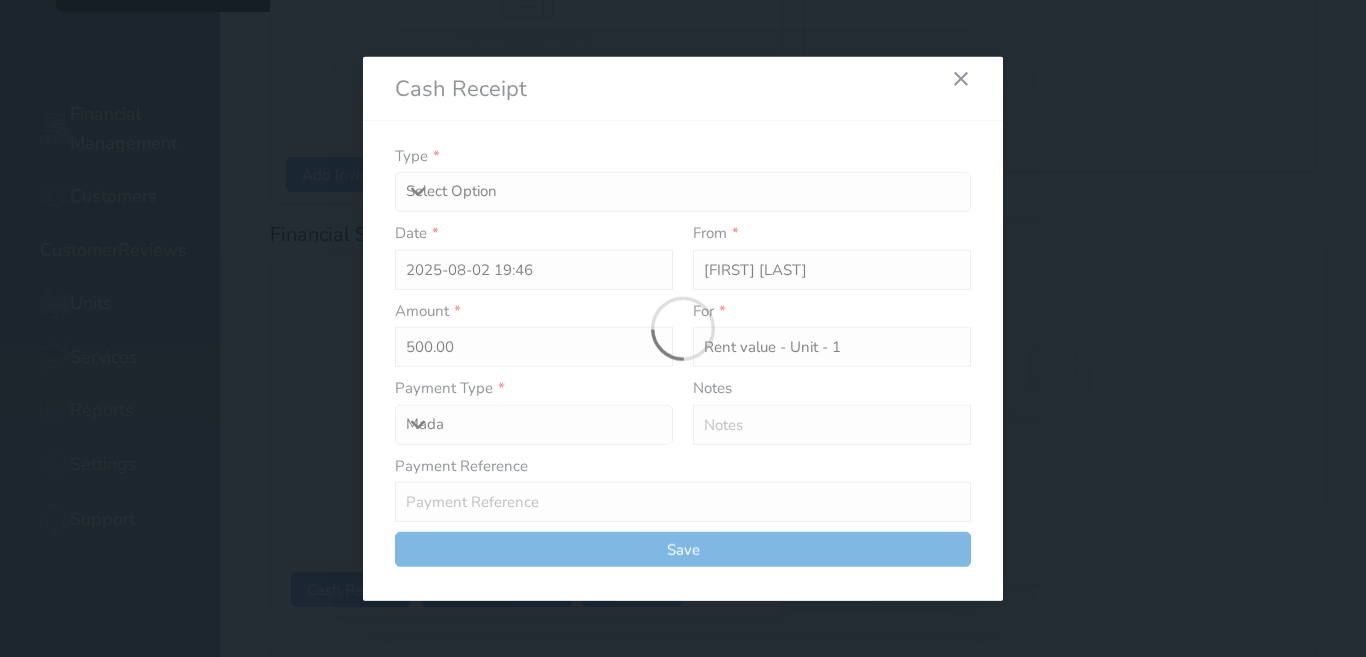 type on "0" 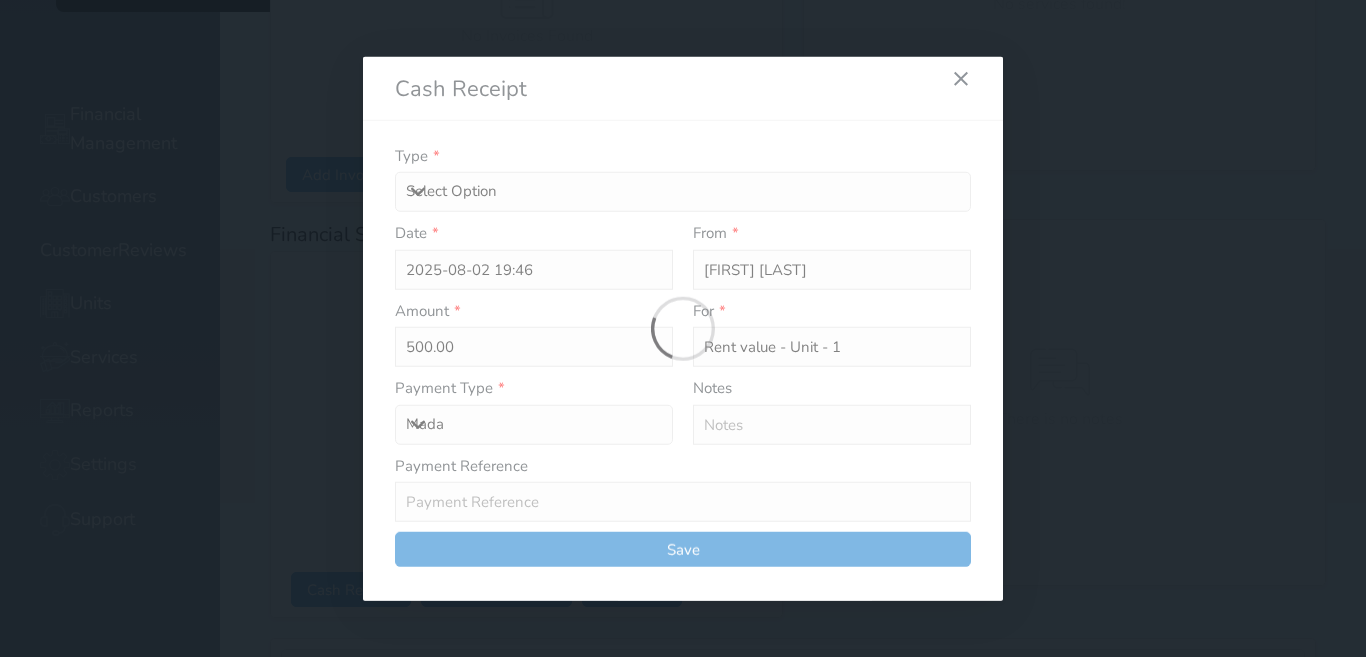 select 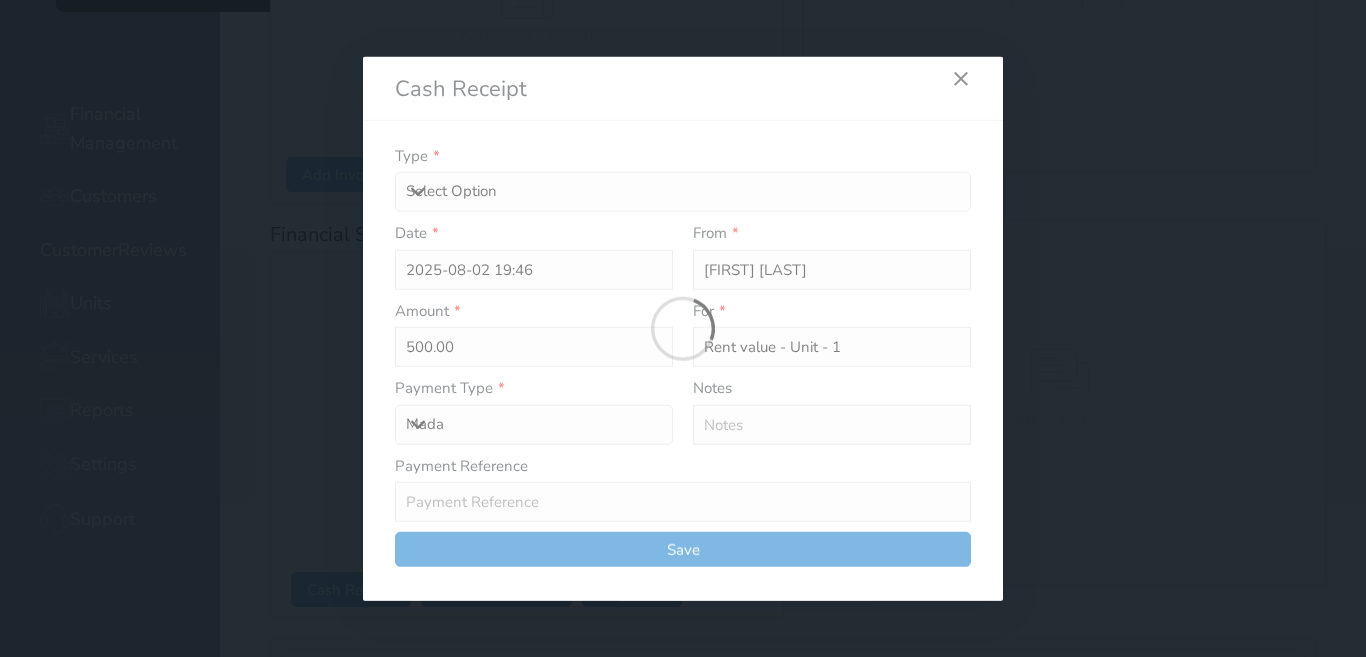 type on "0" 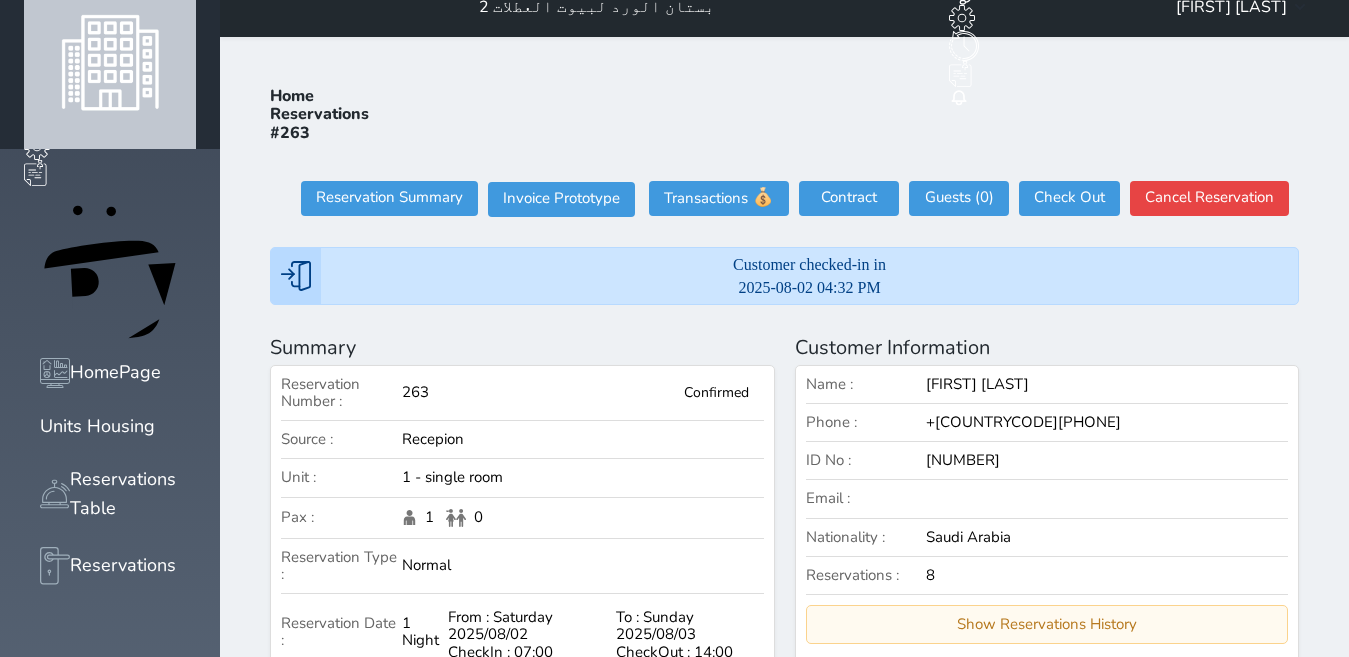 scroll, scrollTop: 0, scrollLeft: 0, axis: both 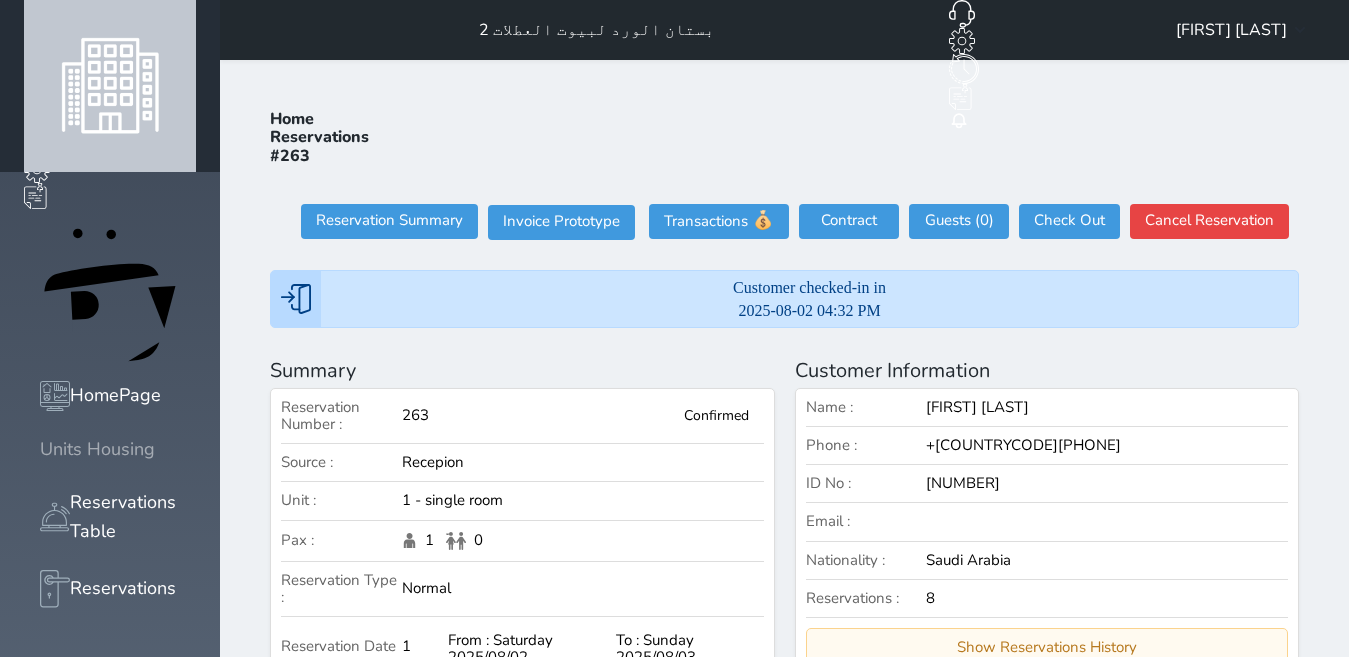 click on "Units Housing" at bounding box center (97, 449) 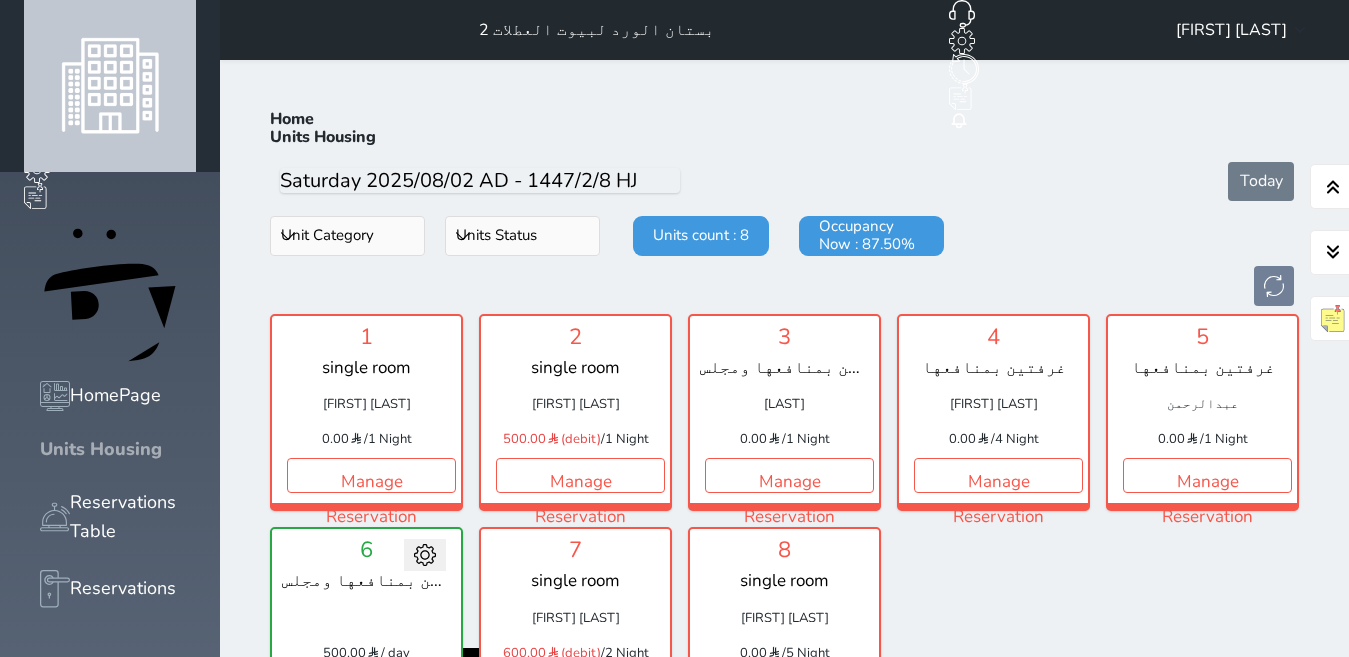 scroll, scrollTop: 78, scrollLeft: 0, axis: vertical 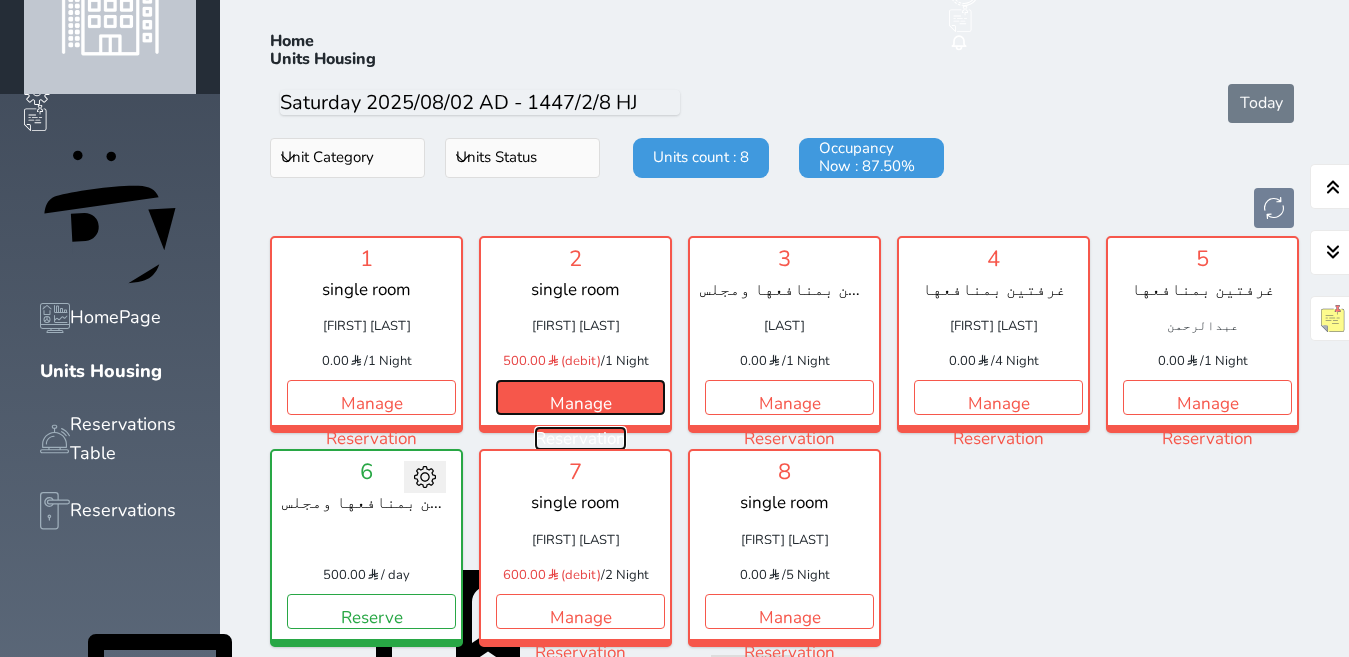 click on "Manage Reservation" at bounding box center [580, 397] 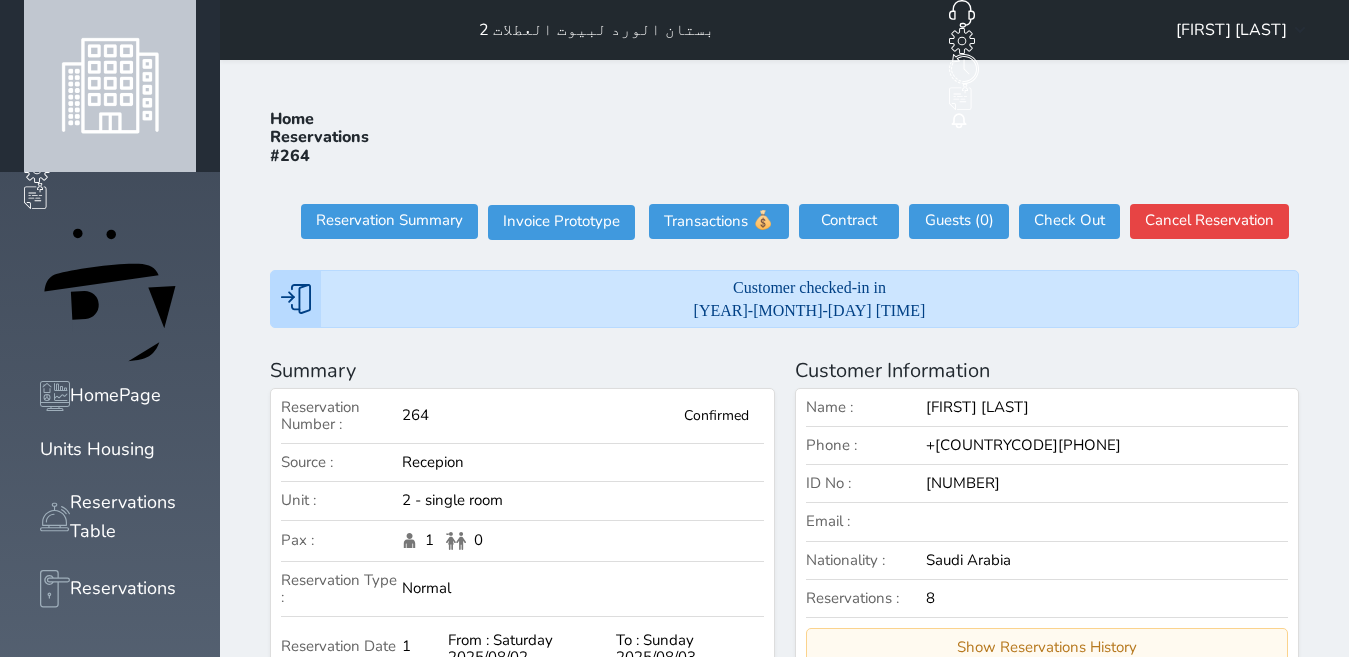 scroll, scrollTop: 574, scrollLeft: 0, axis: vertical 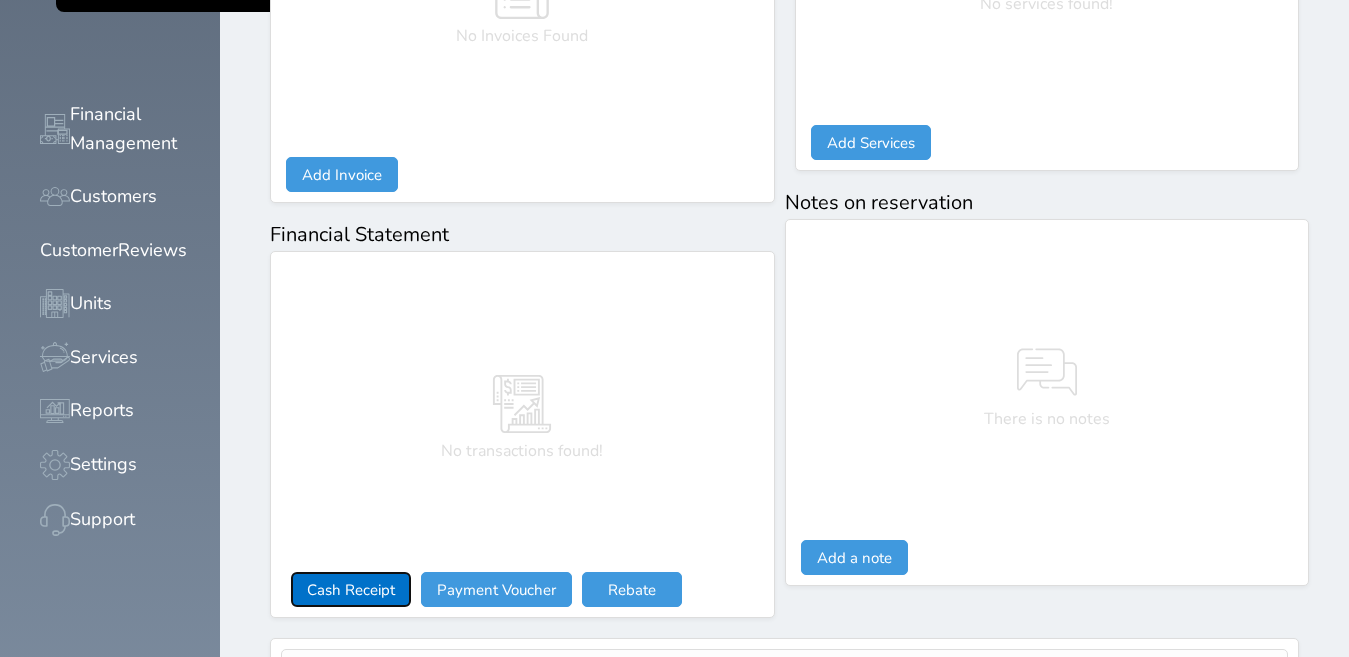 click on "Cash Receipt" at bounding box center [351, 589] 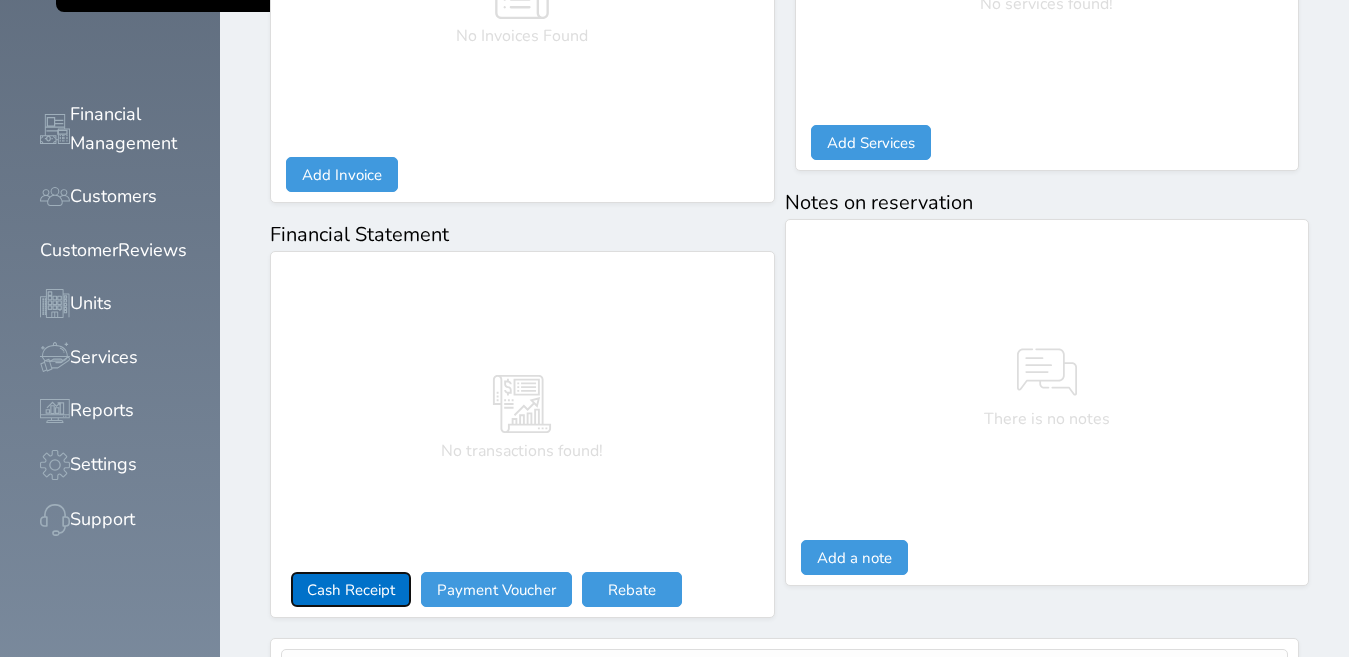 select 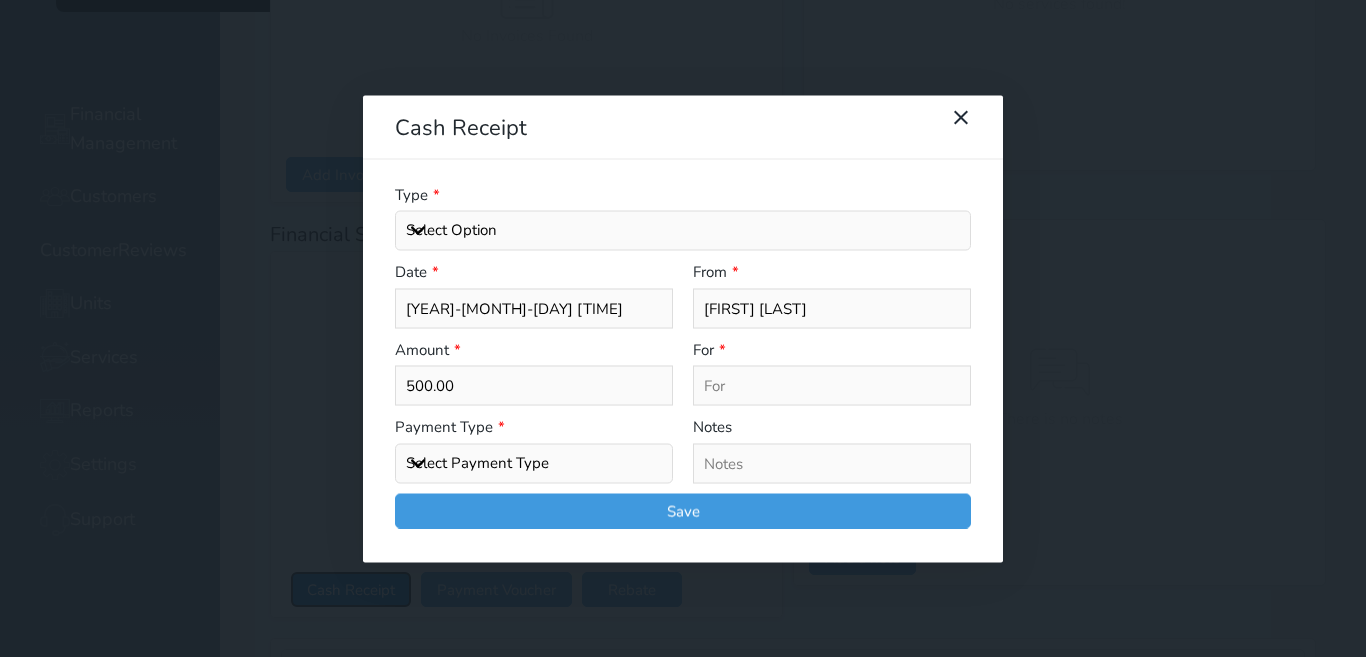 select 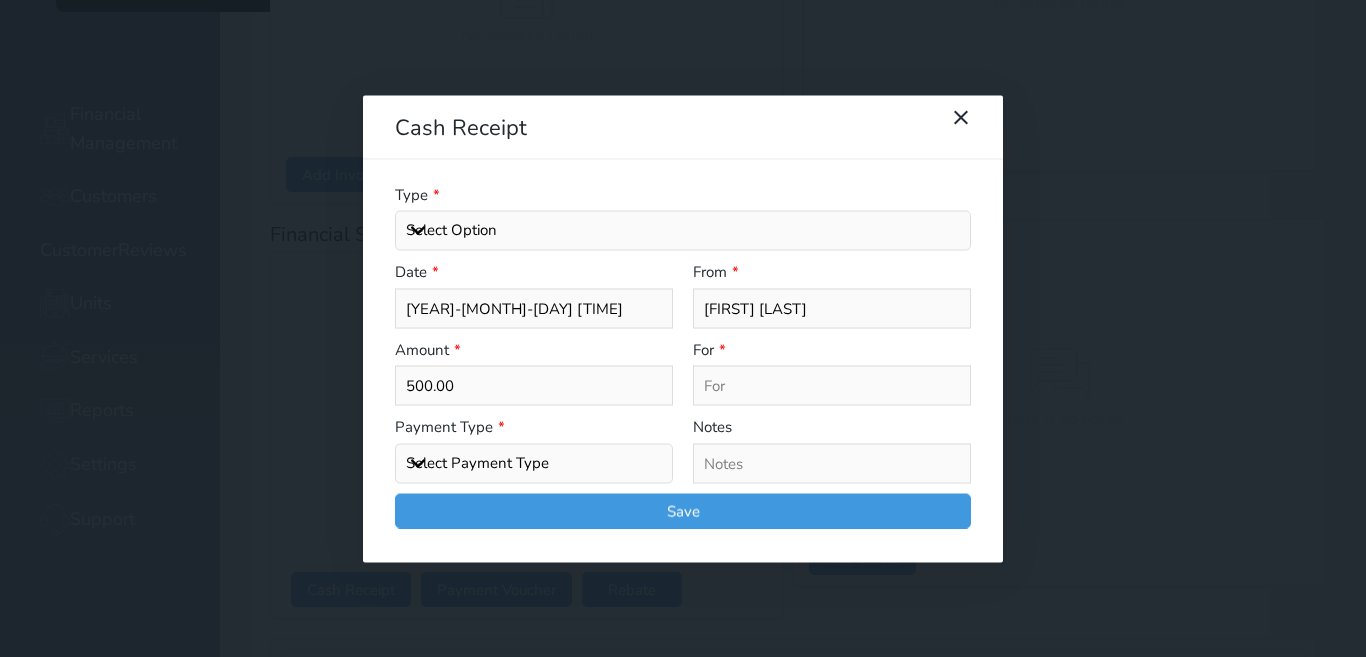 click on "Select Option   General receipts Rent value Bills insurance Retainer Not Applicable Other Laundry Wifi - Internet Car Parking Food Food & Beverages Beverages Cold Drinks Hot Drinks Breakfast Lunch Dinner Bakery & Cakes Swimming pool Gym SPA & Beauty Services Pick & Drop (Transport Services) Minibar Cable - TV Extra Bed Hairdresser Shopping Organized Tours Services Tour Guide Services" at bounding box center (683, 231) 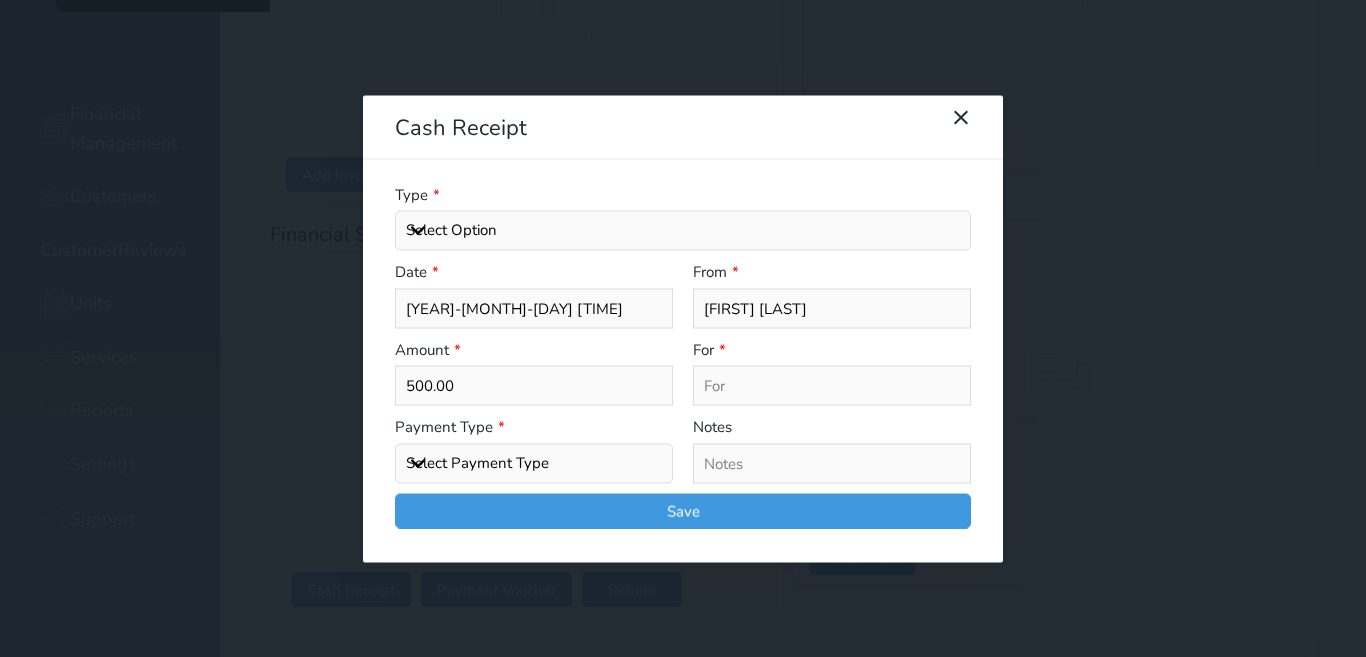 select on "[NUMBER]" 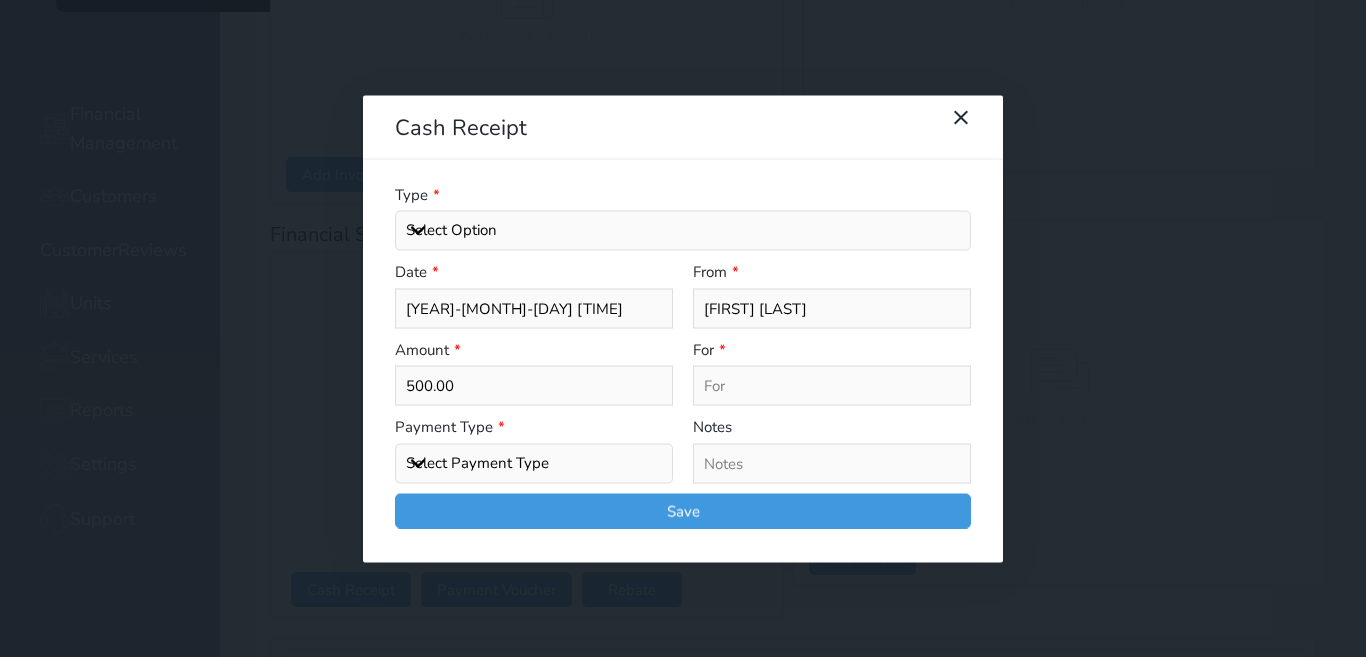 click on "Select Option   General receipts Rent value Bills insurance Retainer Not Applicable Other Laundry Wifi - Internet Car Parking Food Food & Beverages Beverages Cold Drinks Hot Drinks Breakfast Lunch Dinner Bakery & Cakes Swimming pool Gym SPA & Beauty Services Pick & Drop (Transport Services) Minibar Cable - TV Extra Bed Hairdresser Shopping Organized Tours Services Tour Guide Services" at bounding box center [683, 231] 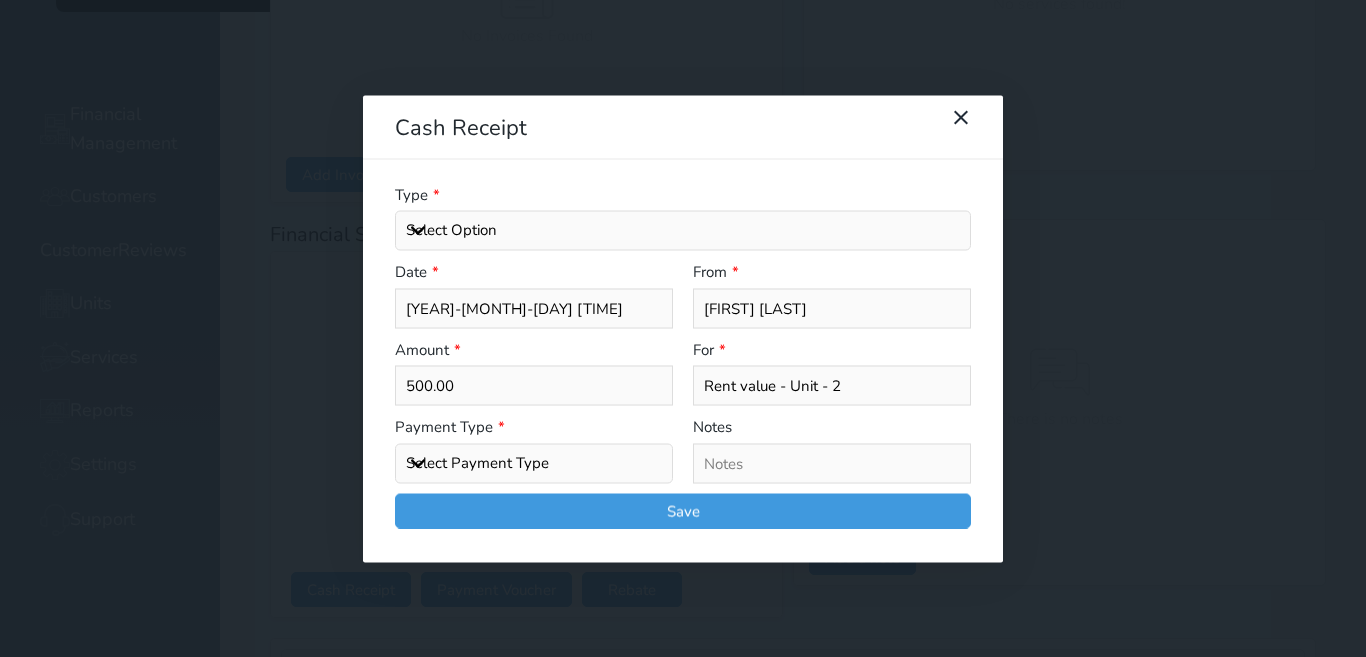 click on "Select Payment Type   Cash   Bank Transfer   Mada   Credit Card   Credit Payment" at bounding box center (534, 463) 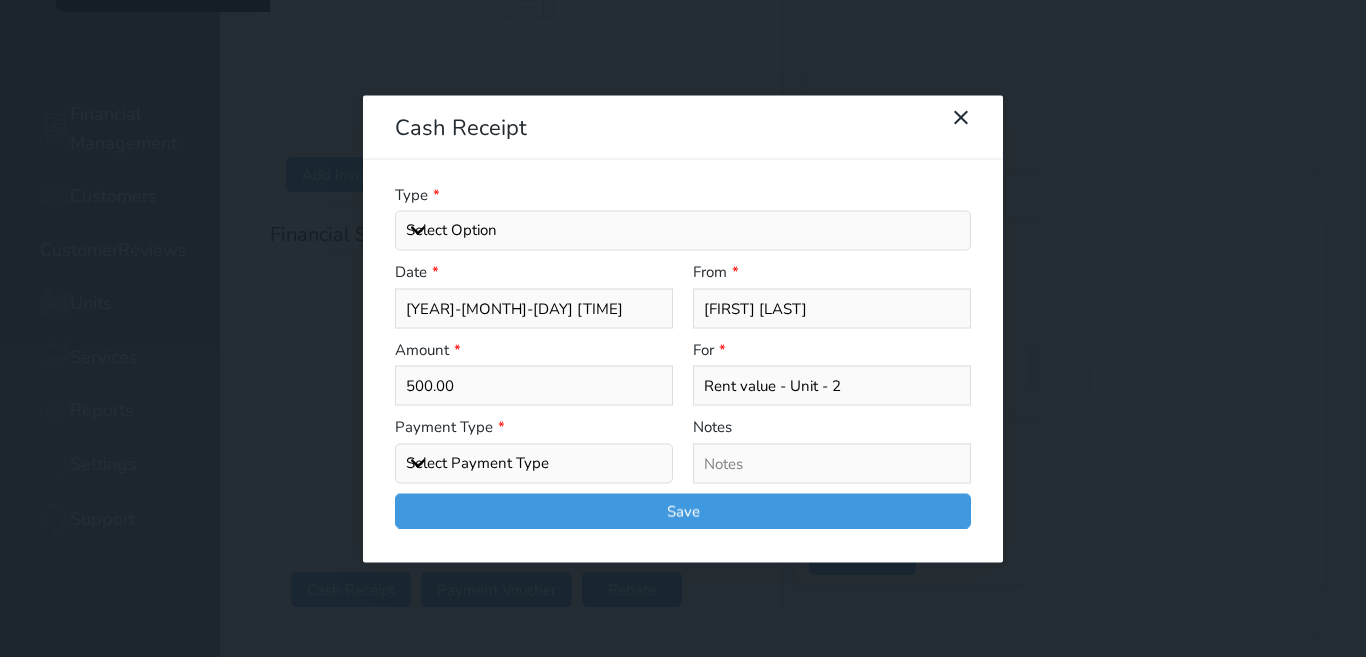 select on "mada" 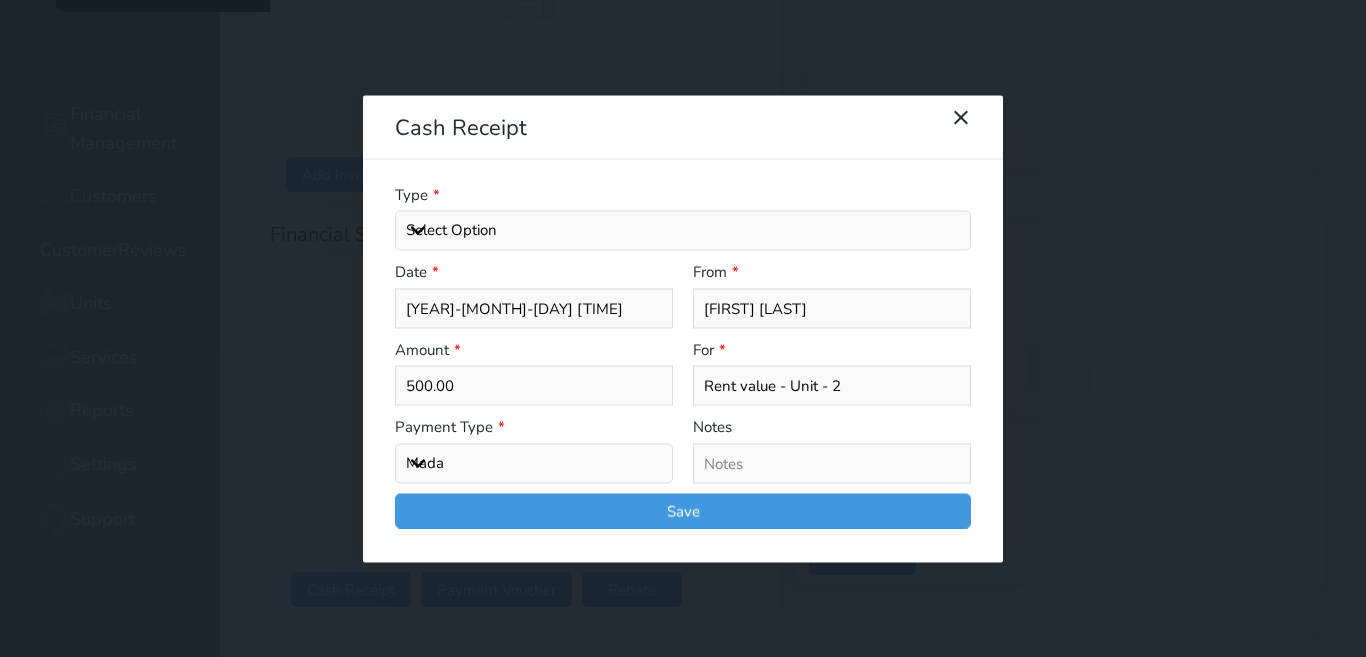 click on "Select Payment Type   Cash   Bank Transfer   Mada   Credit Card   Credit Payment" at bounding box center [534, 463] 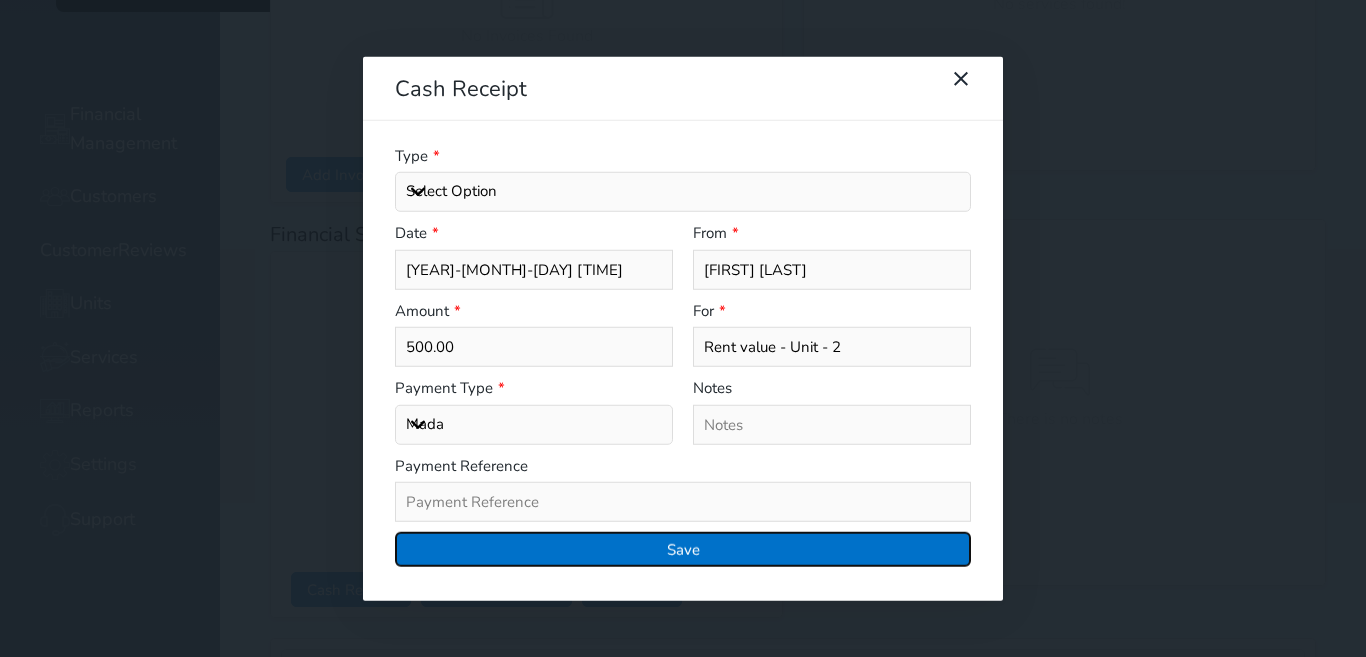 click on "Save" at bounding box center (683, 549) 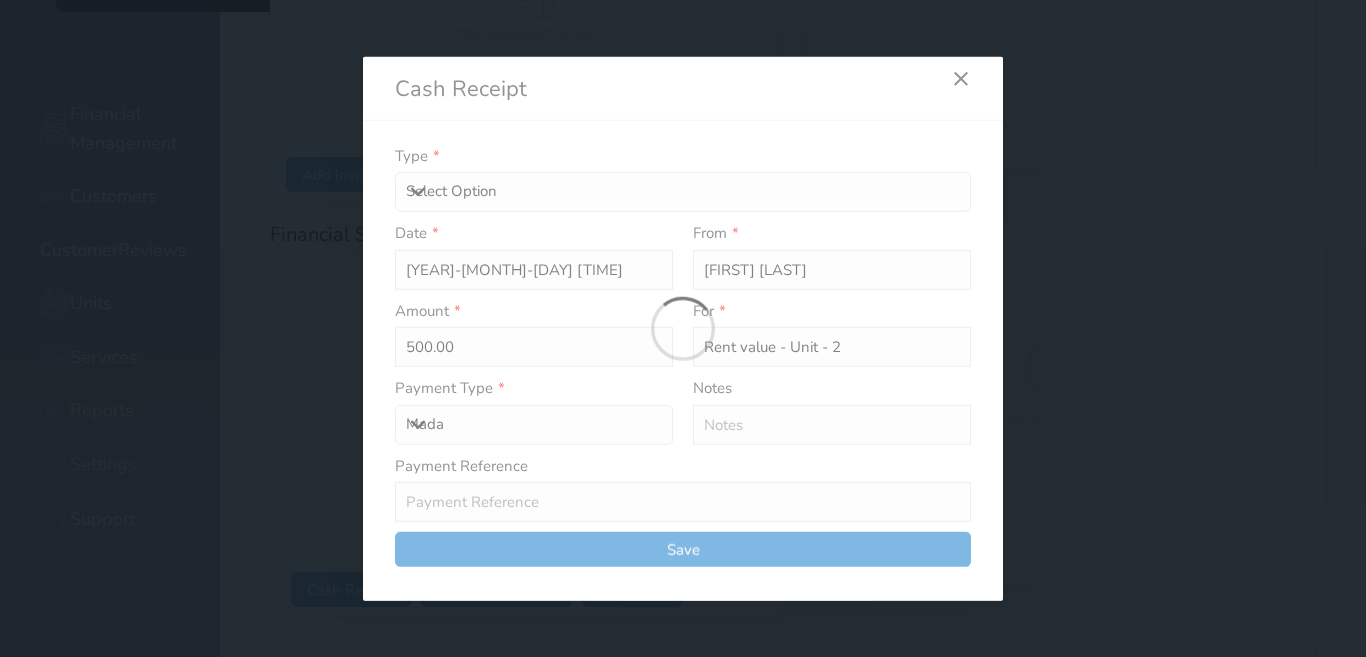 select 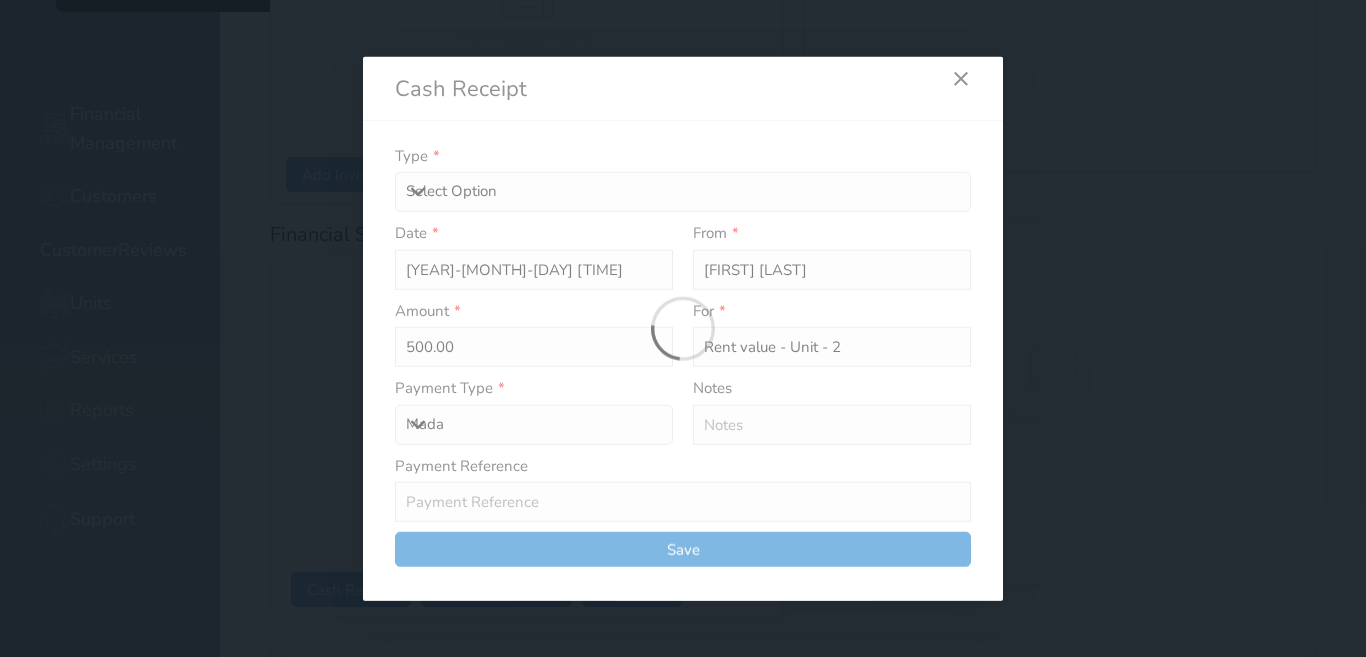 type 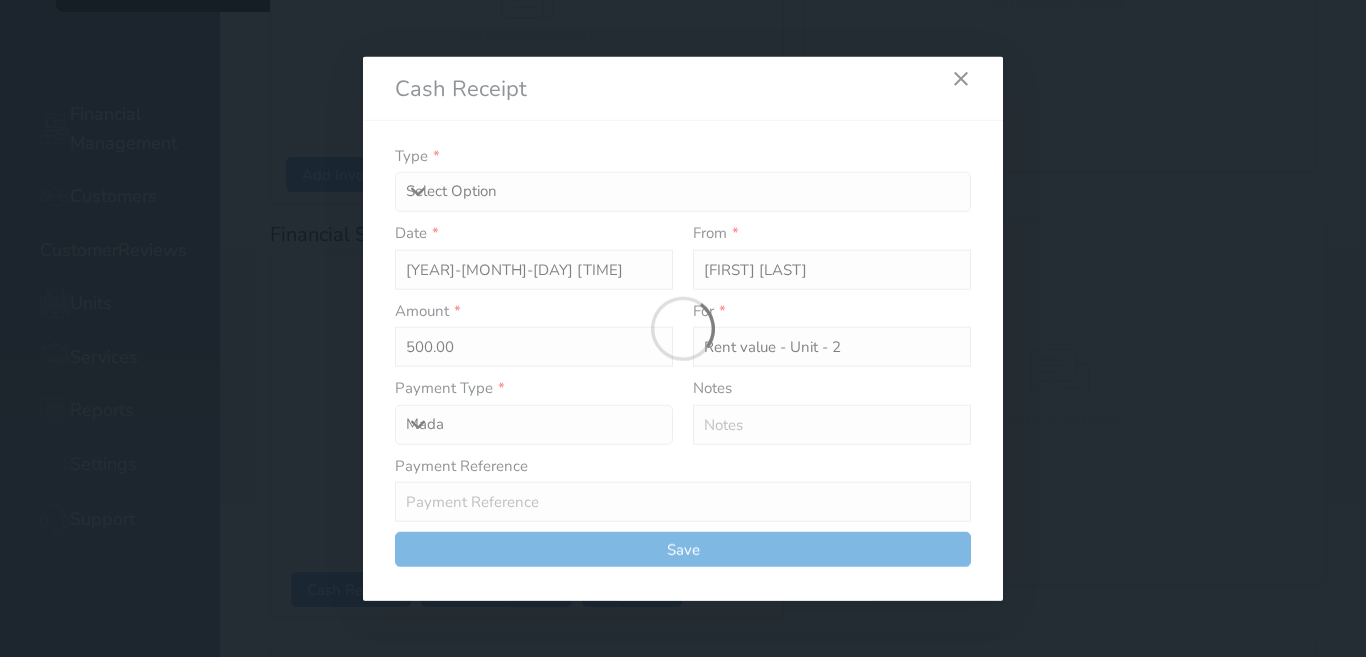type on "0" 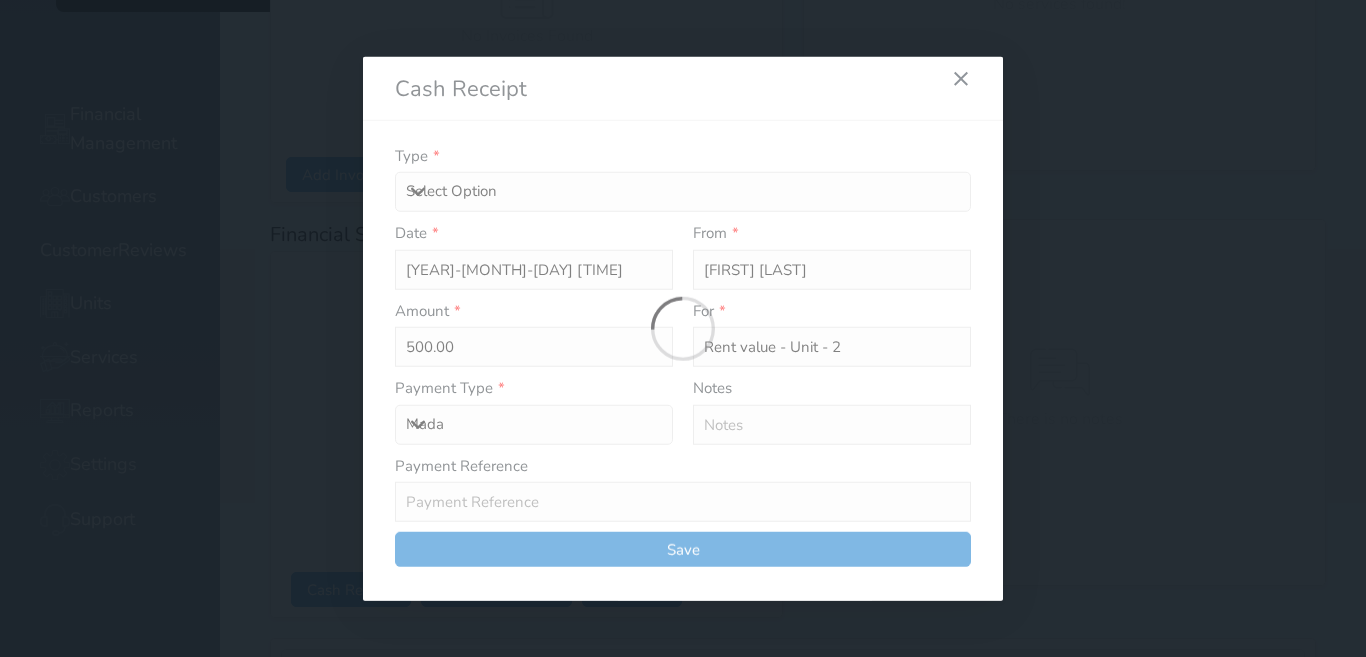 select 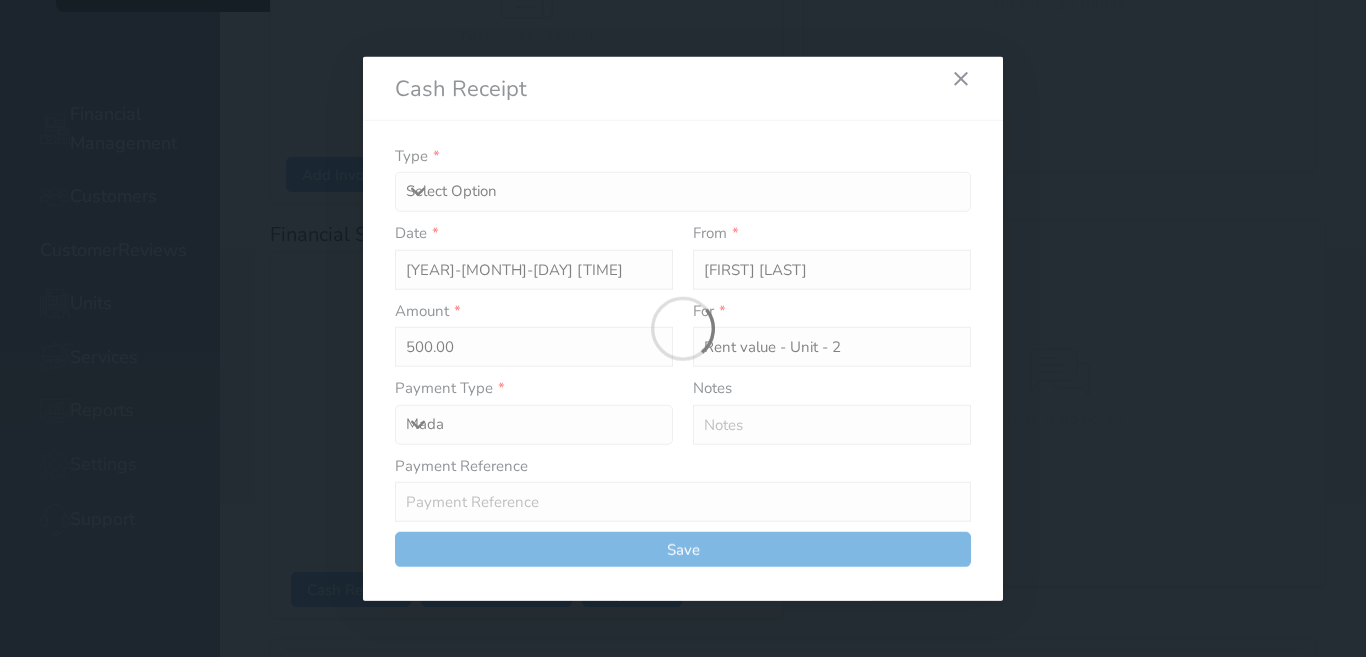 type on "0" 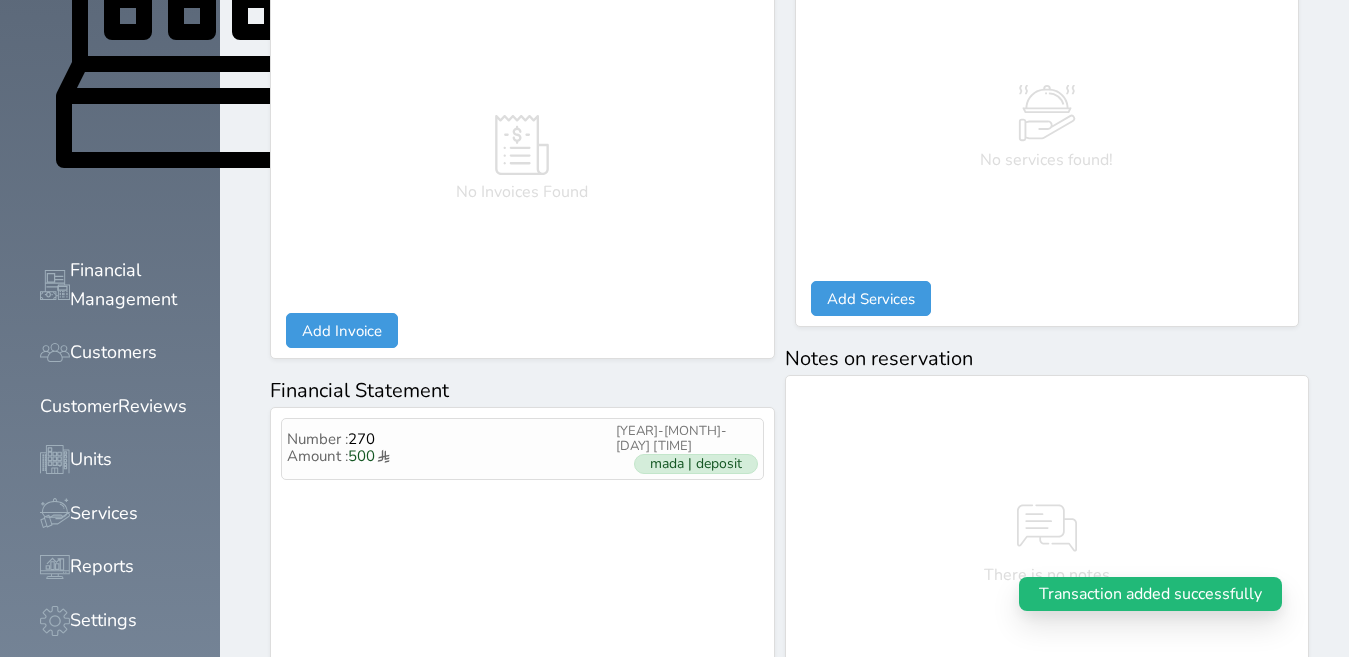 scroll, scrollTop: 908, scrollLeft: 0, axis: vertical 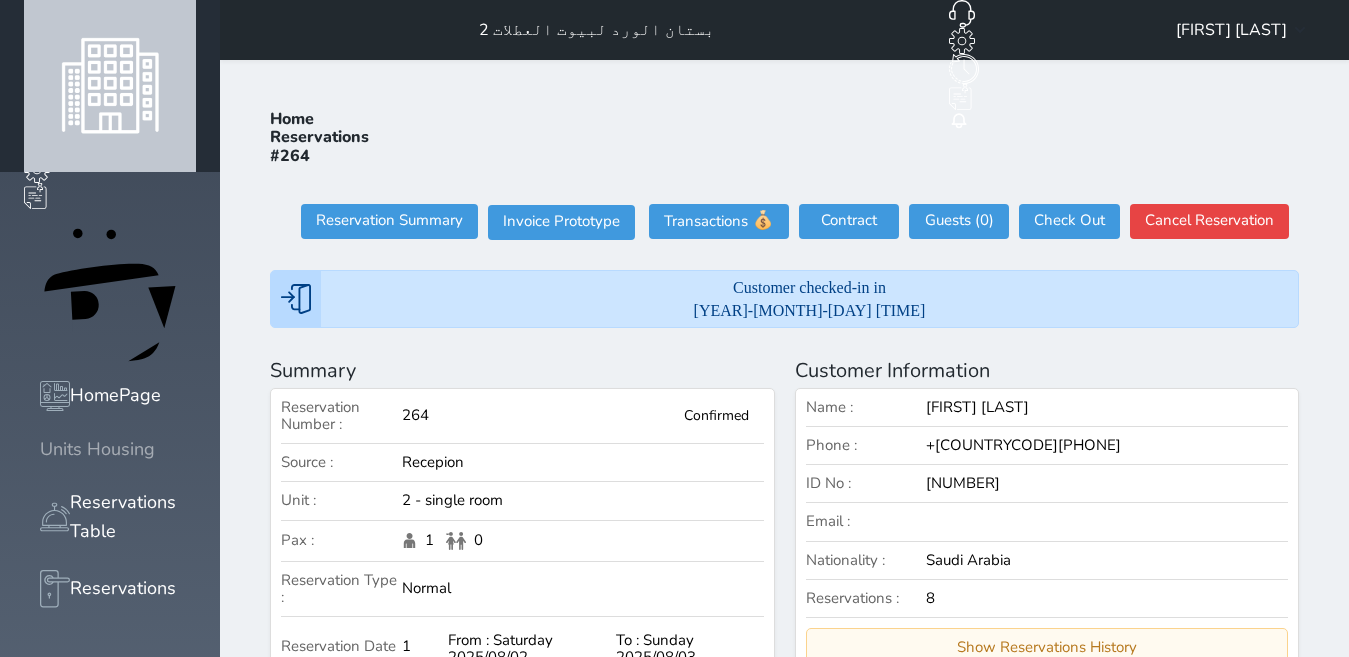 click on "Units Housing" at bounding box center [97, 449] 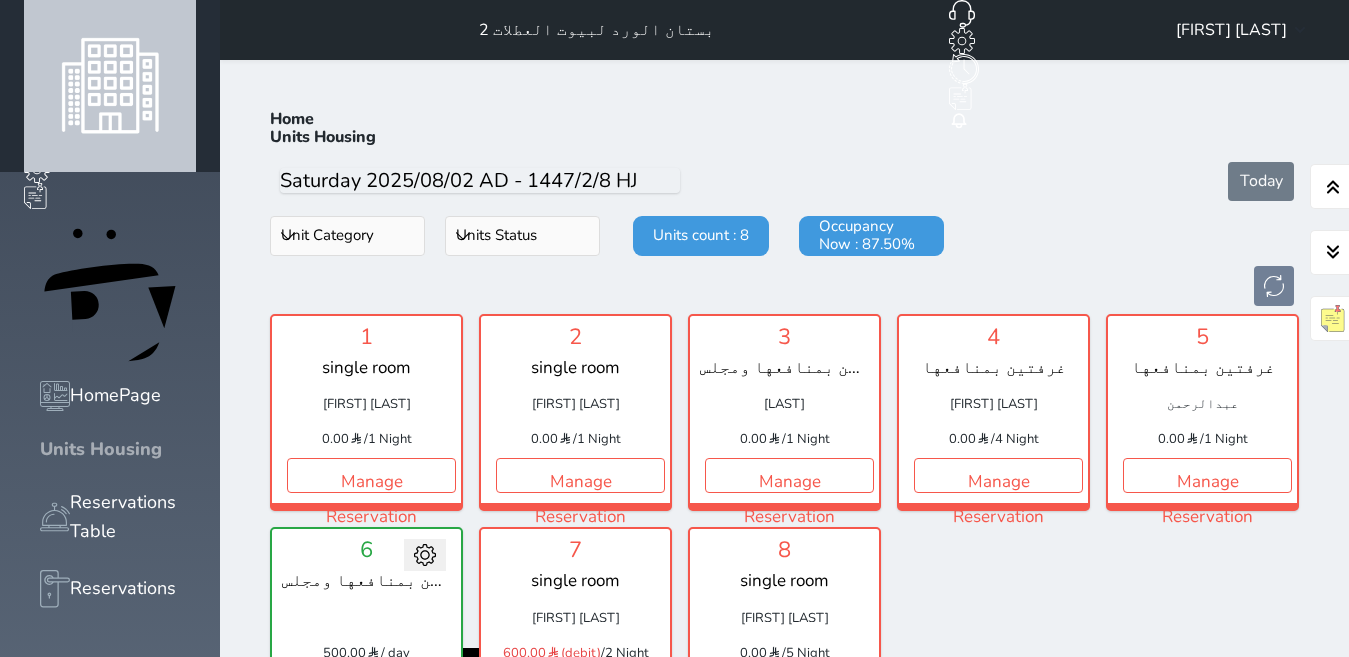 scroll, scrollTop: 78, scrollLeft: 0, axis: vertical 